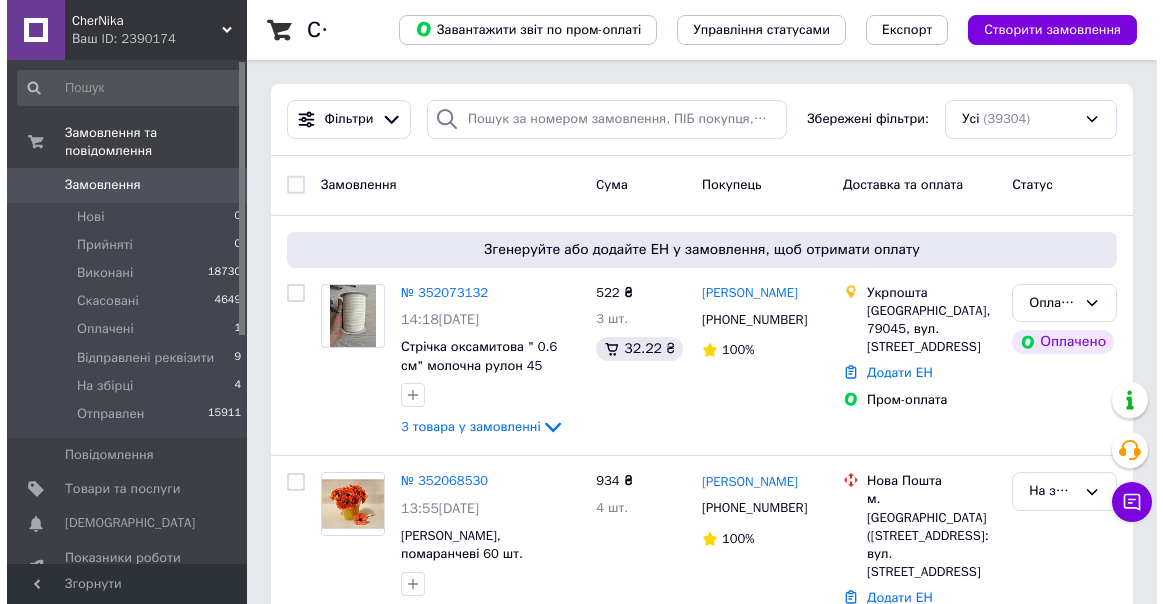 scroll, scrollTop: 0, scrollLeft: 0, axis: both 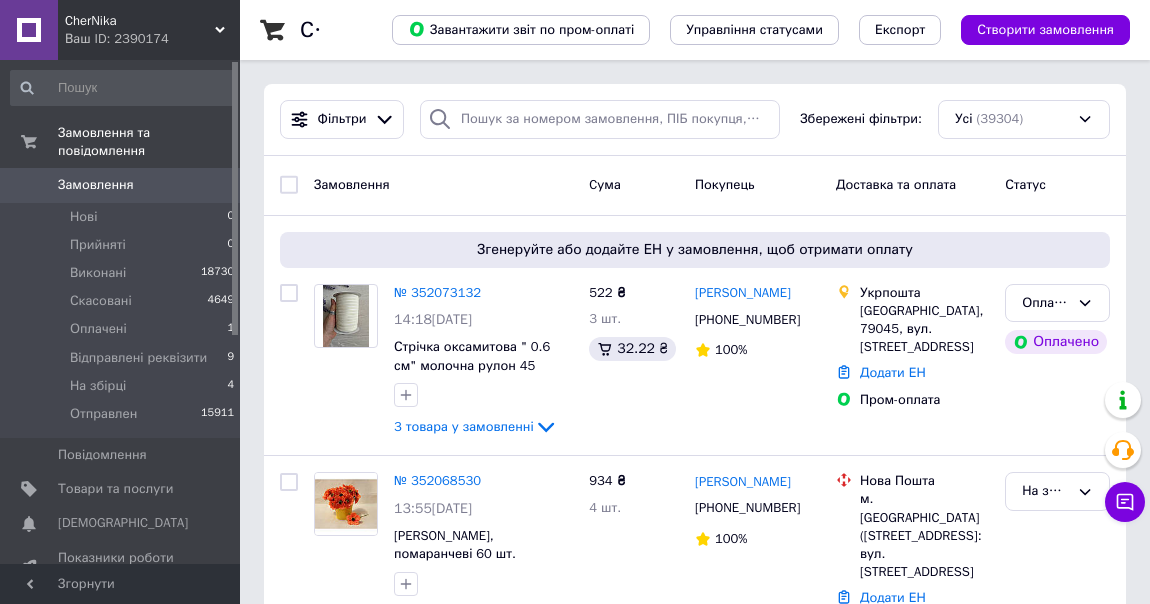 click on "Замовлення" at bounding box center (96, 185) 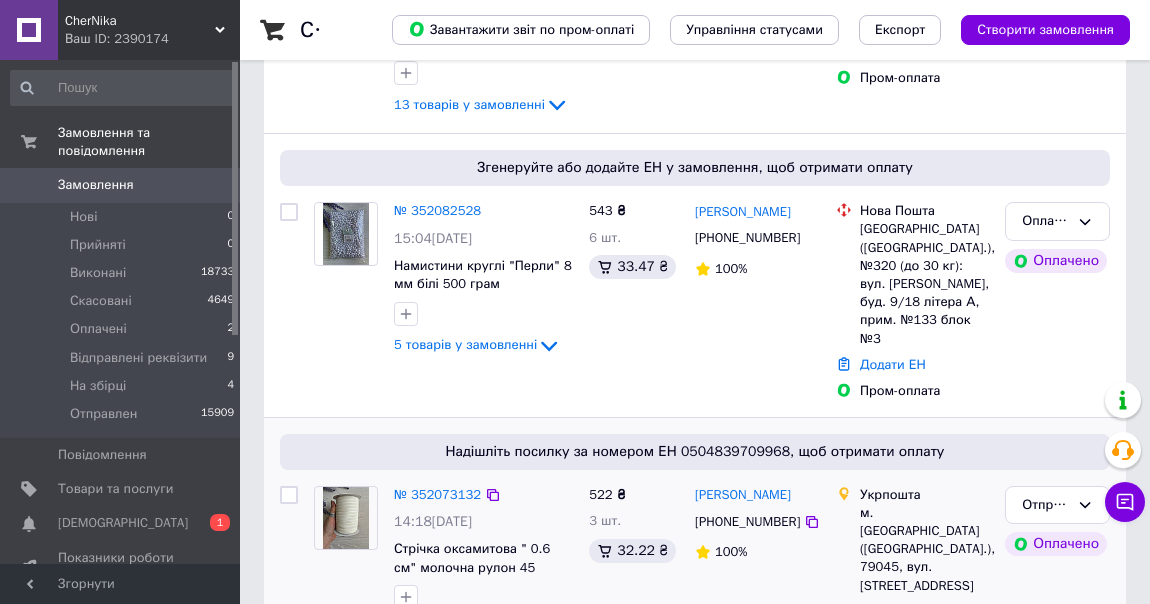 scroll, scrollTop: 272, scrollLeft: 0, axis: vertical 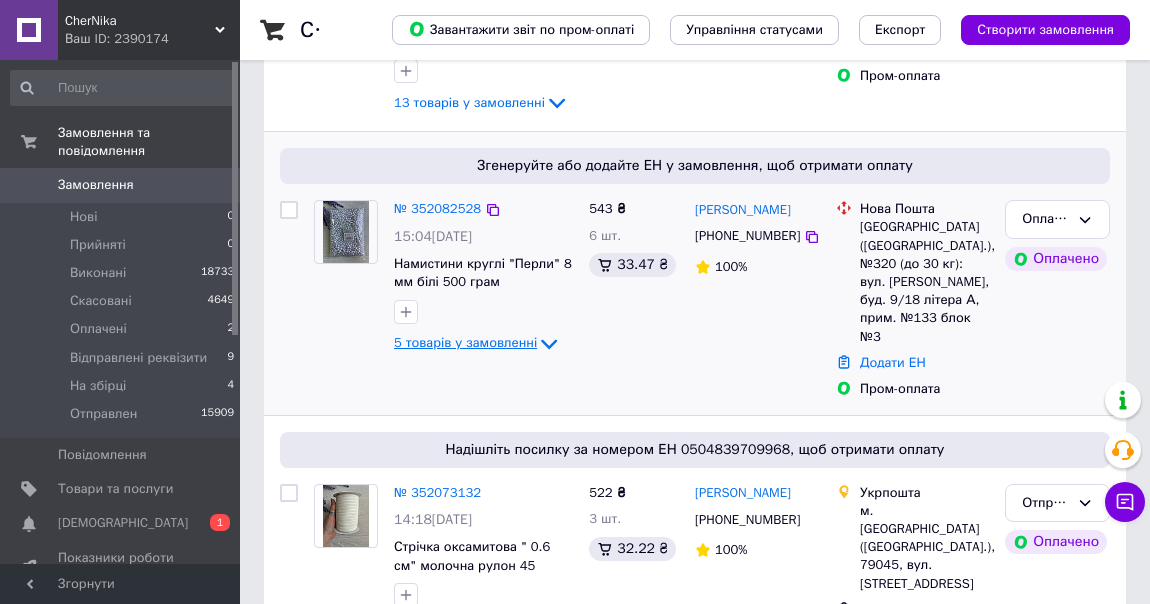 click on "5 товарів у замовленні" at bounding box center (465, 343) 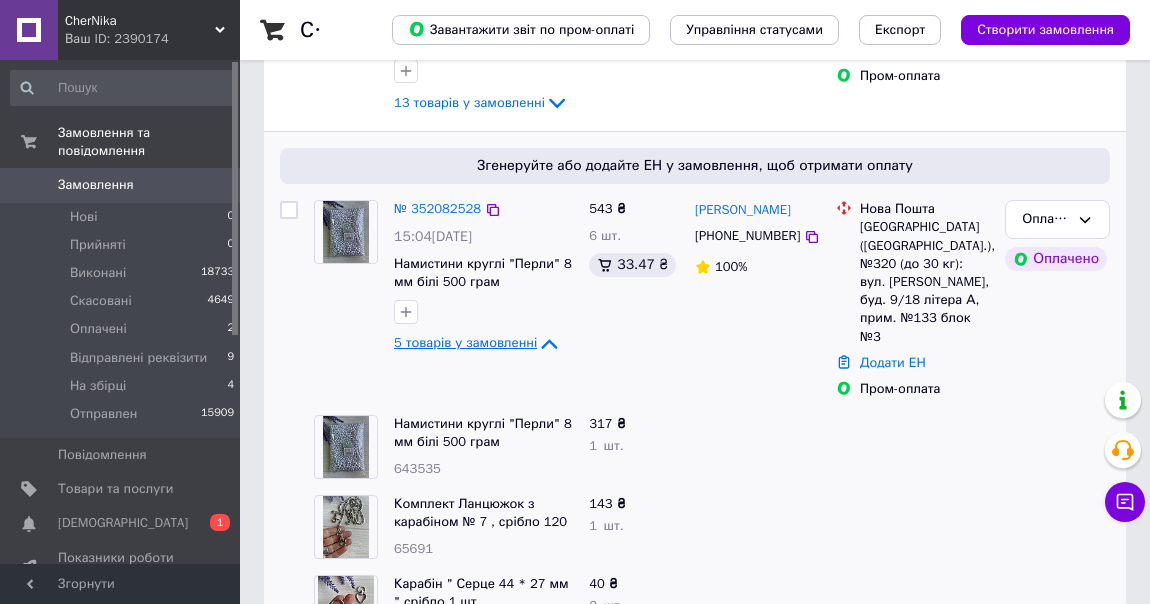 click on "5 товарів у замовленні" at bounding box center [465, 343] 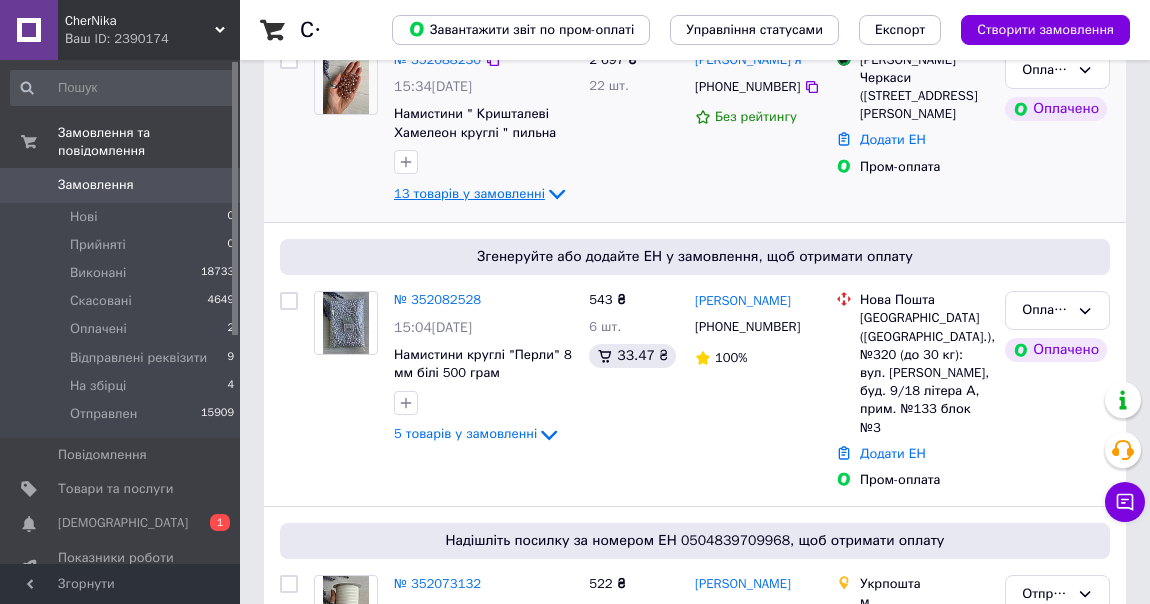 click on "13 товарів у замовленні" at bounding box center [469, 193] 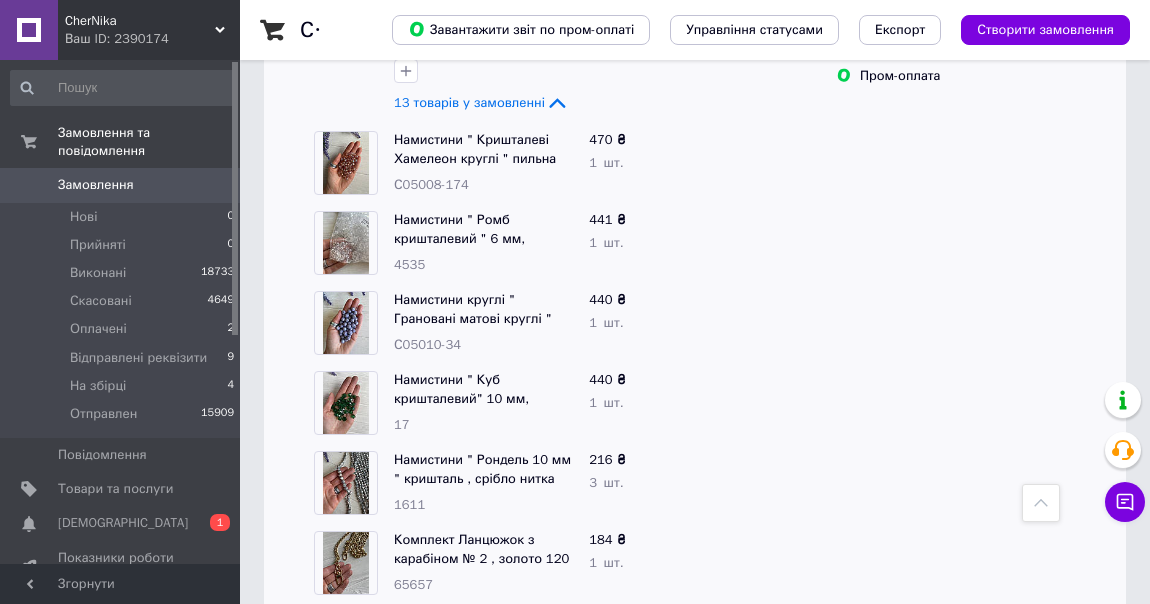 scroll, scrollTop: 0, scrollLeft: 0, axis: both 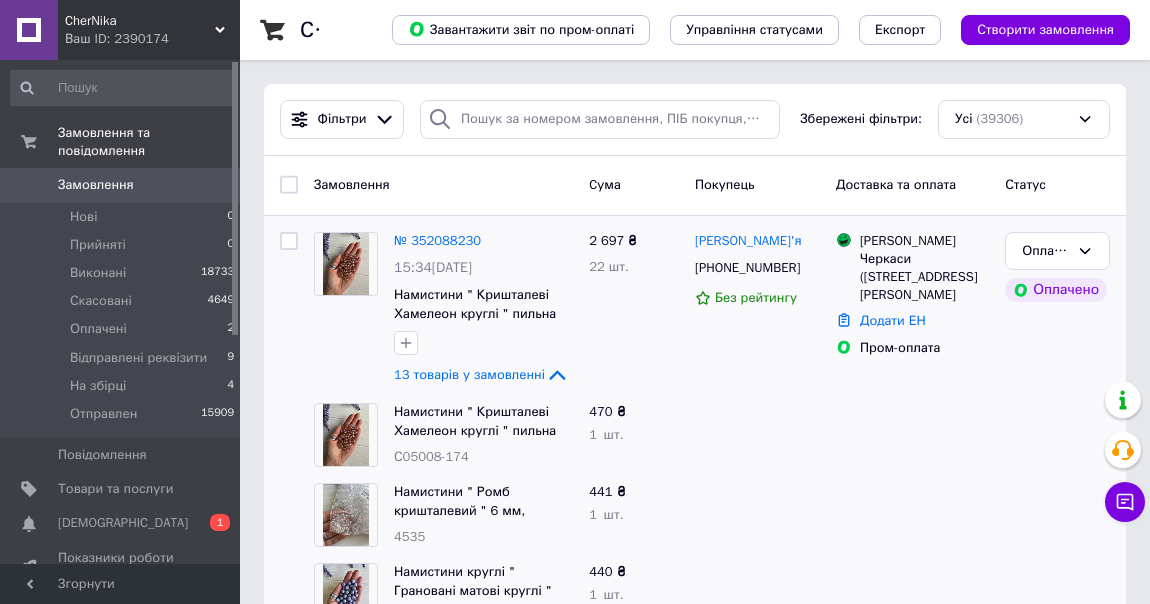 click on "Замовлення" at bounding box center (96, 185) 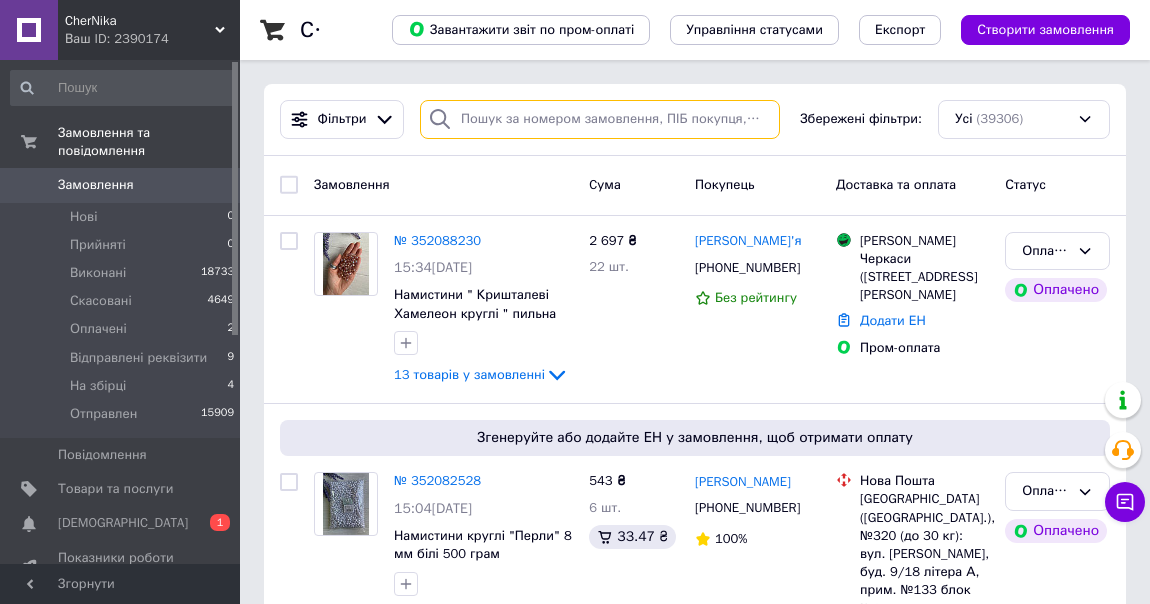 click at bounding box center (600, 119) 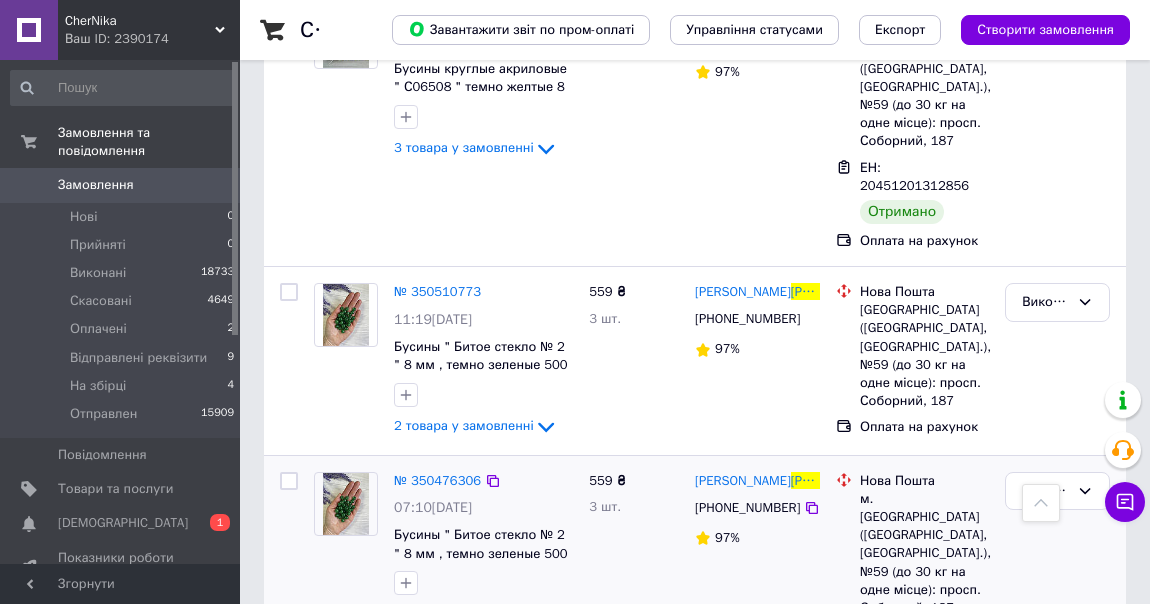 scroll, scrollTop: 363, scrollLeft: 0, axis: vertical 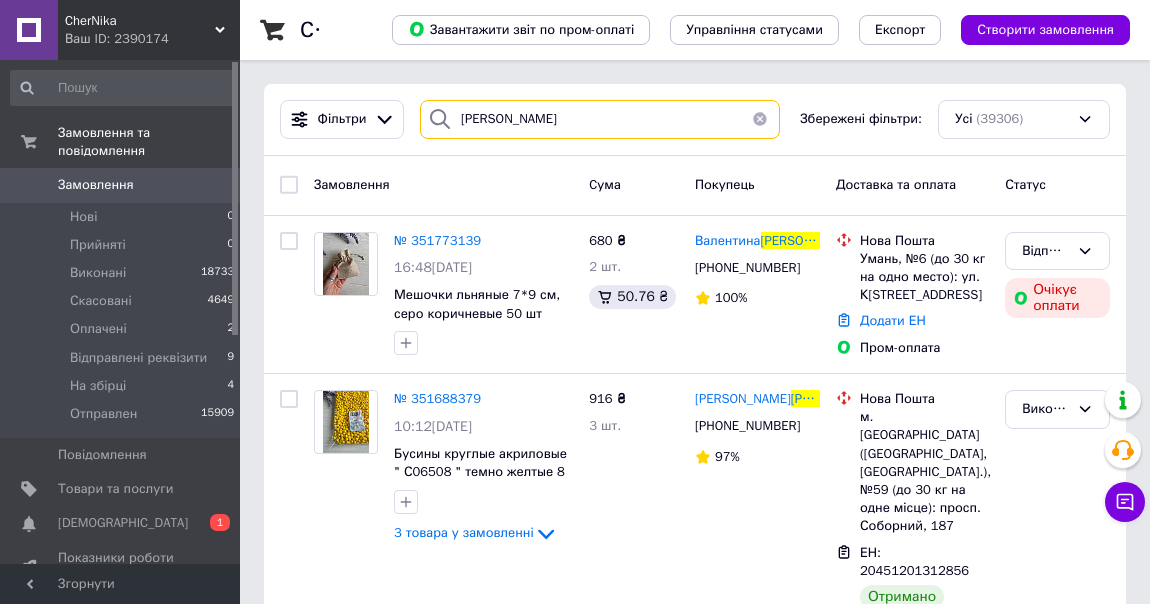 drag, startPoint x: 532, startPoint y: 115, endPoint x: 451, endPoint y: 120, distance: 81.154175 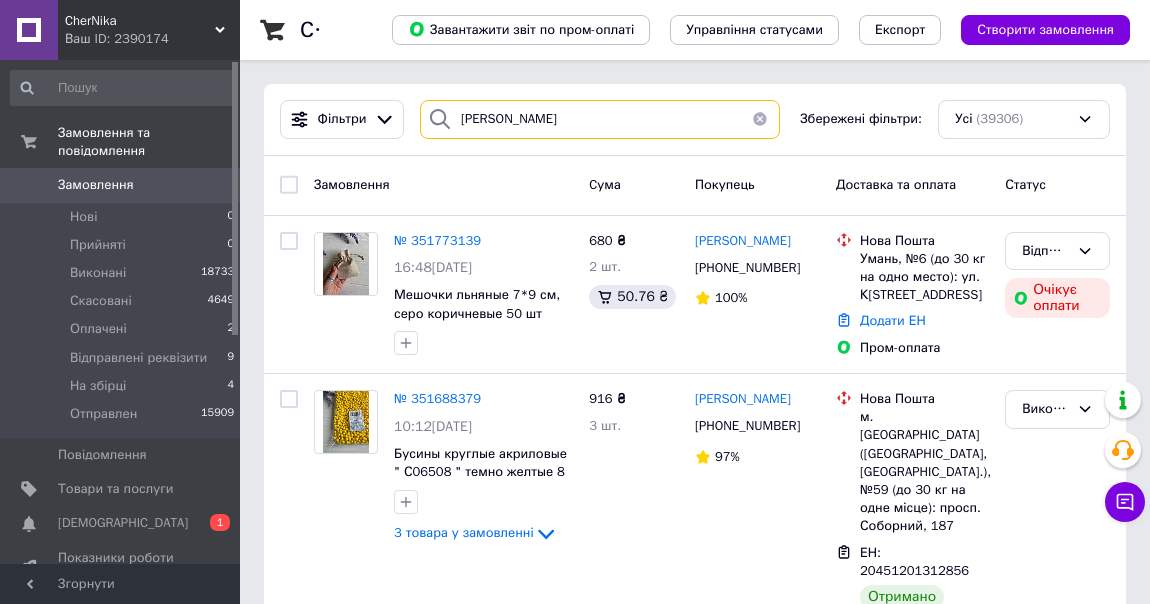 type on "балан" 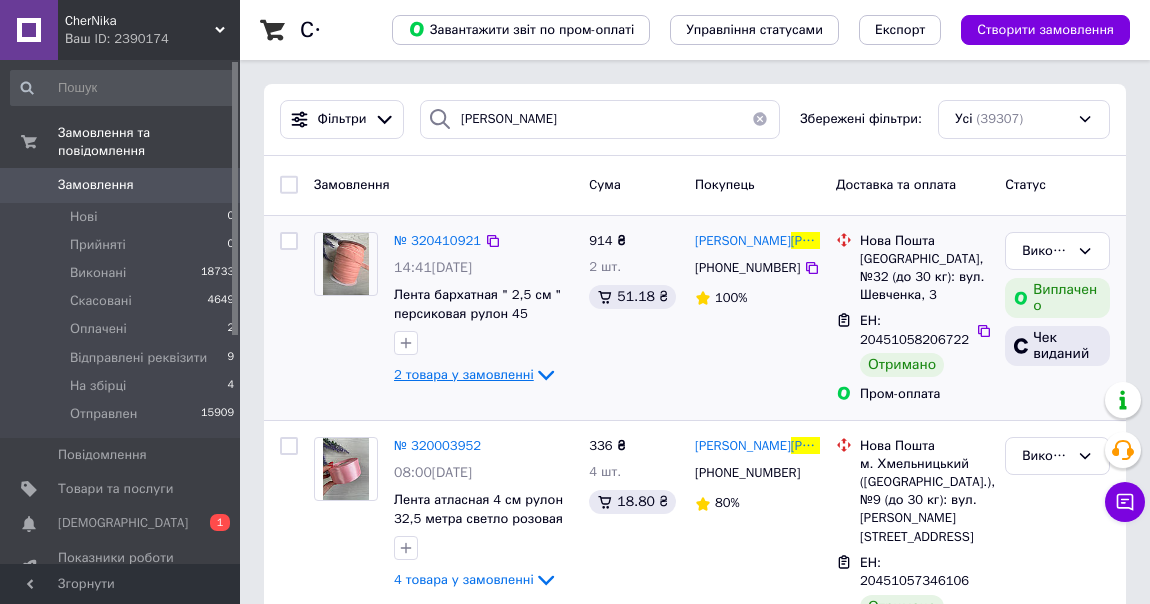 click on "2 товара у замовленні" at bounding box center [464, 374] 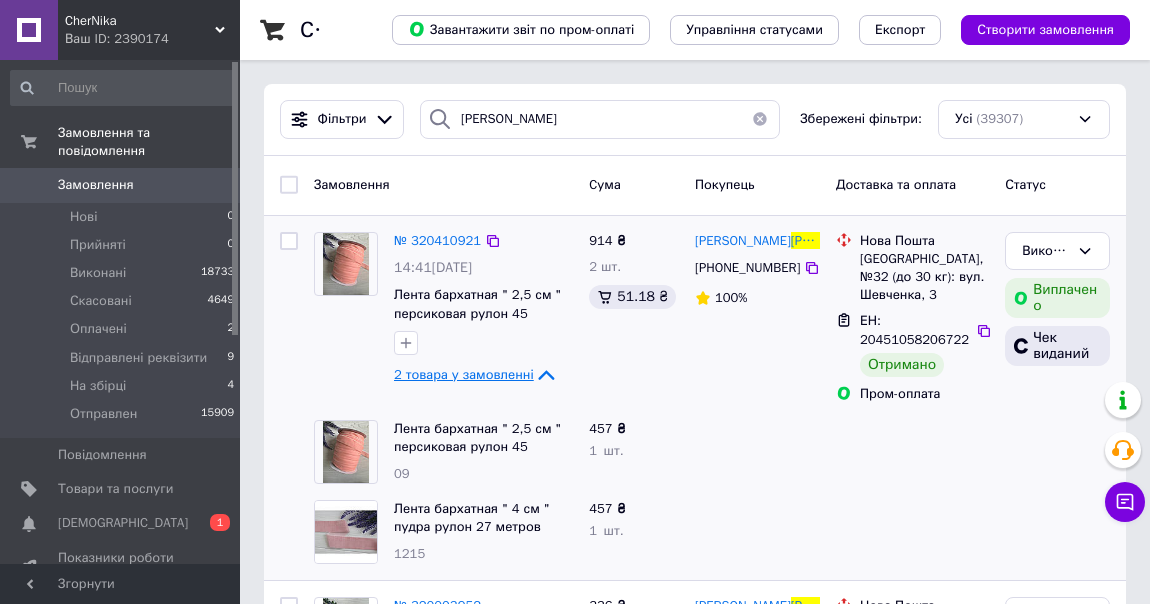 click on "2 товара у замовленні" at bounding box center [464, 374] 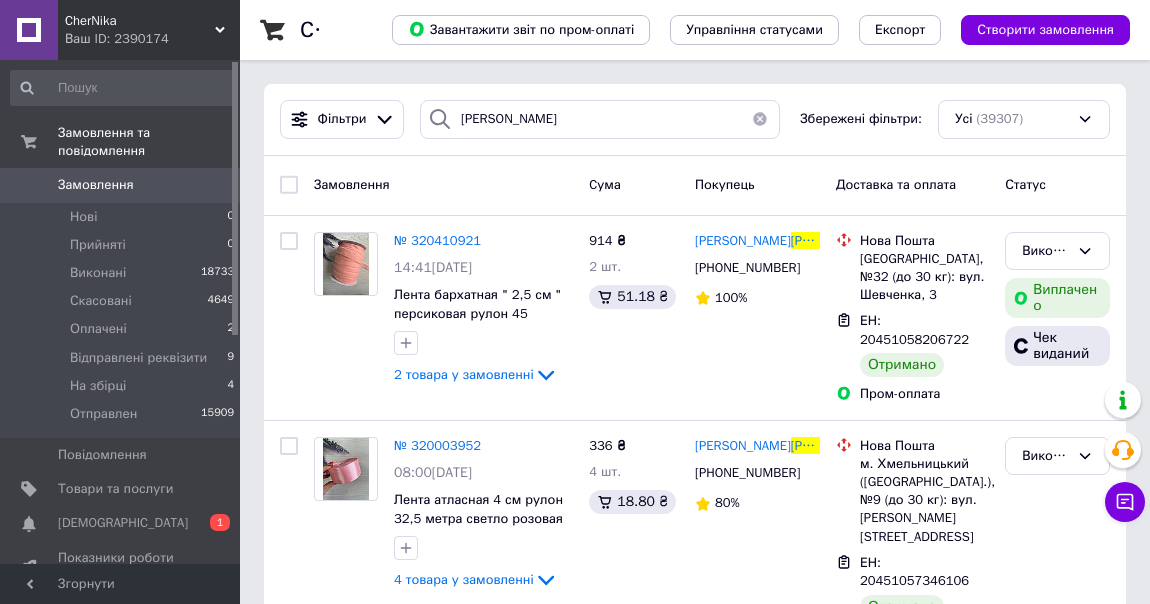 click on "[DEMOGRAPHIC_DATA]" at bounding box center [123, 523] 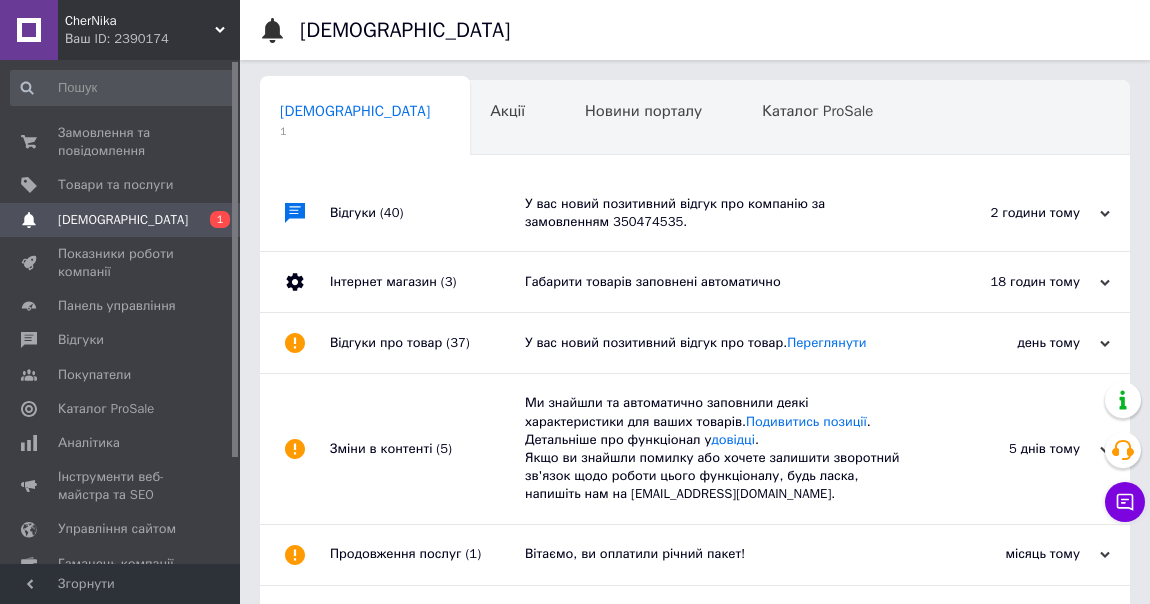 scroll, scrollTop: 0, scrollLeft: 10, axis: horizontal 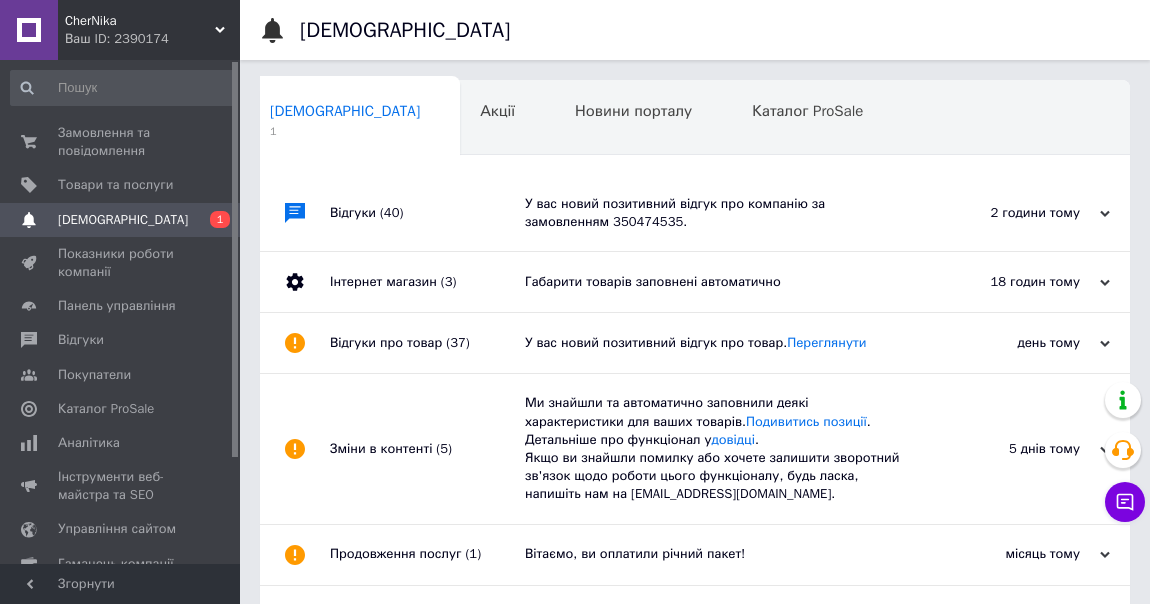 click on "У вас новий позитивний відгук про компанію за замовленням 350474535." at bounding box center [717, 213] 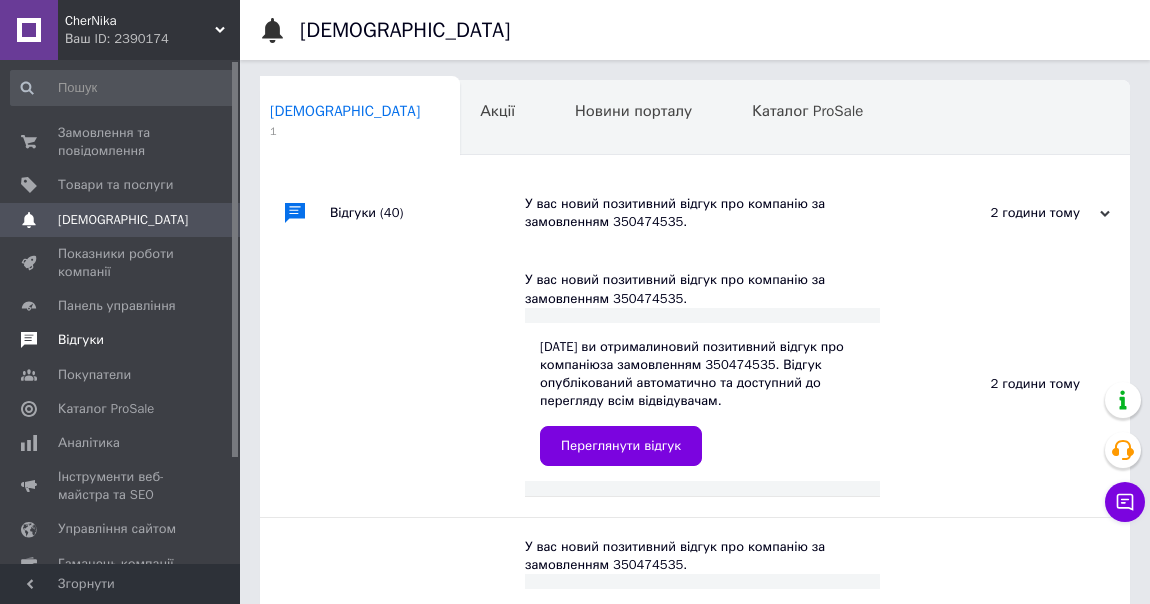 click at bounding box center [29, 340] 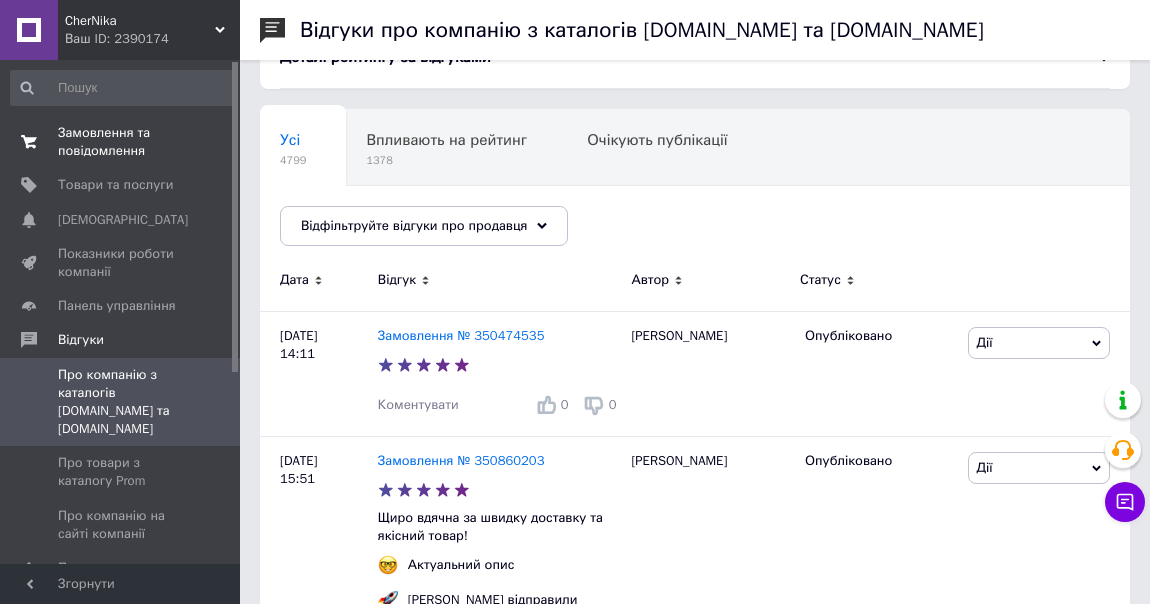scroll, scrollTop: 0, scrollLeft: 0, axis: both 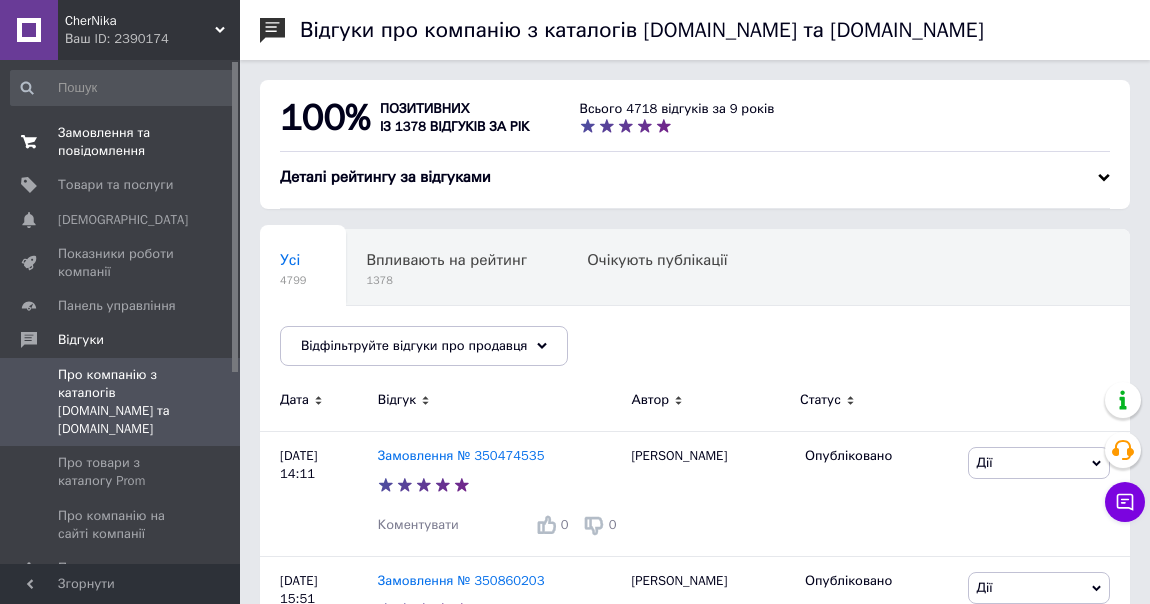 click on "Замовлення та повідомлення" at bounding box center (121, 142) 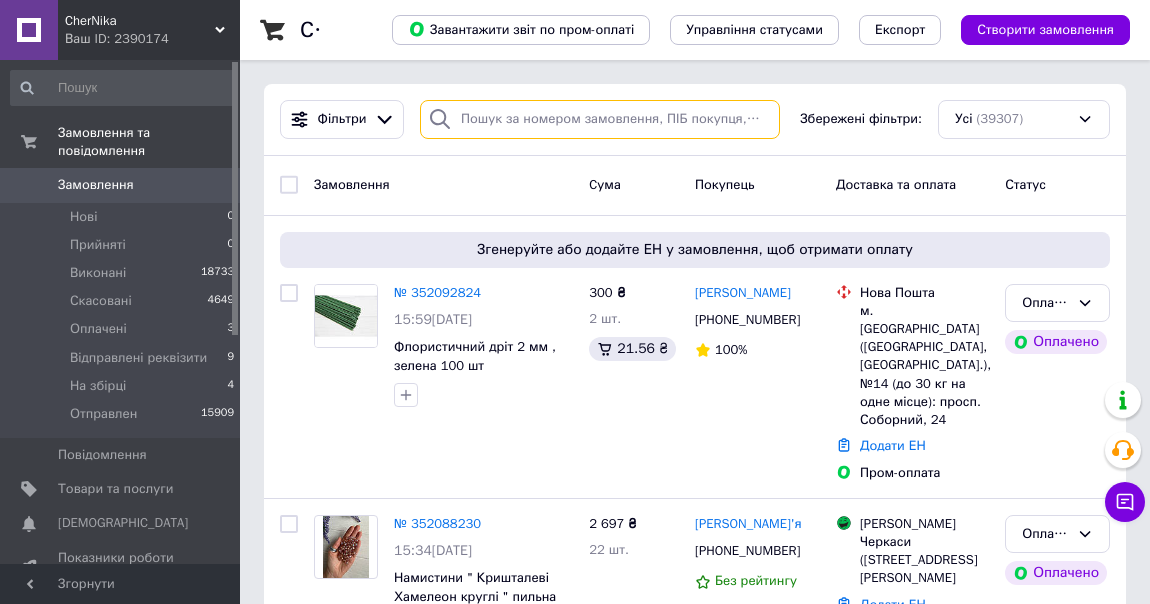 click at bounding box center [600, 119] 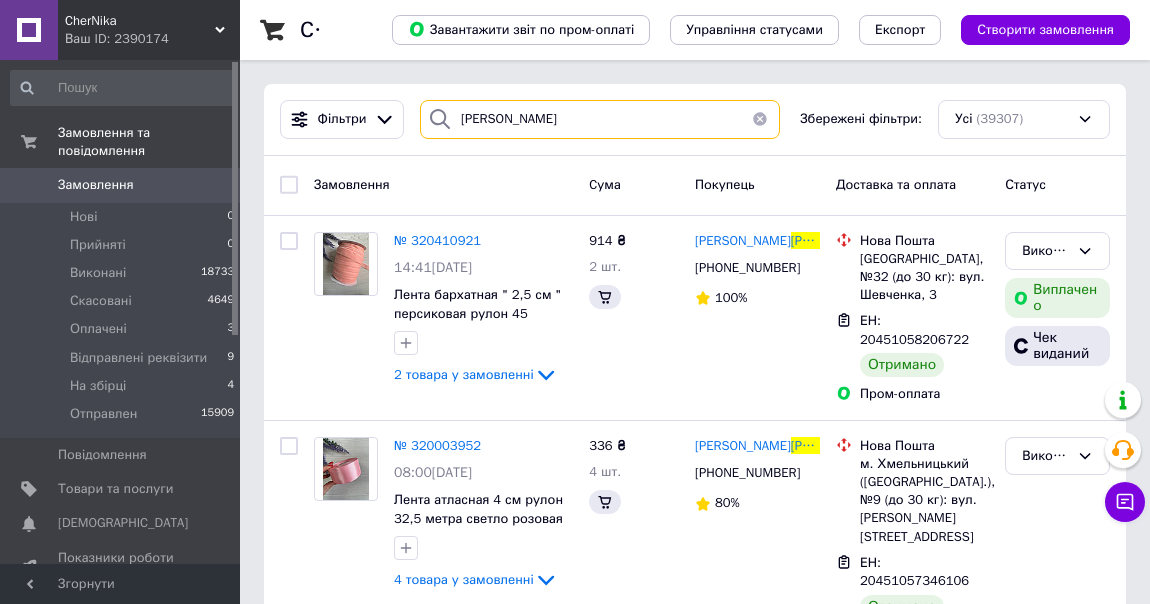 drag, startPoint x: 499, startPoint y: 116, endPoint x: 429, endPoint y: 131, distance: 71.5891 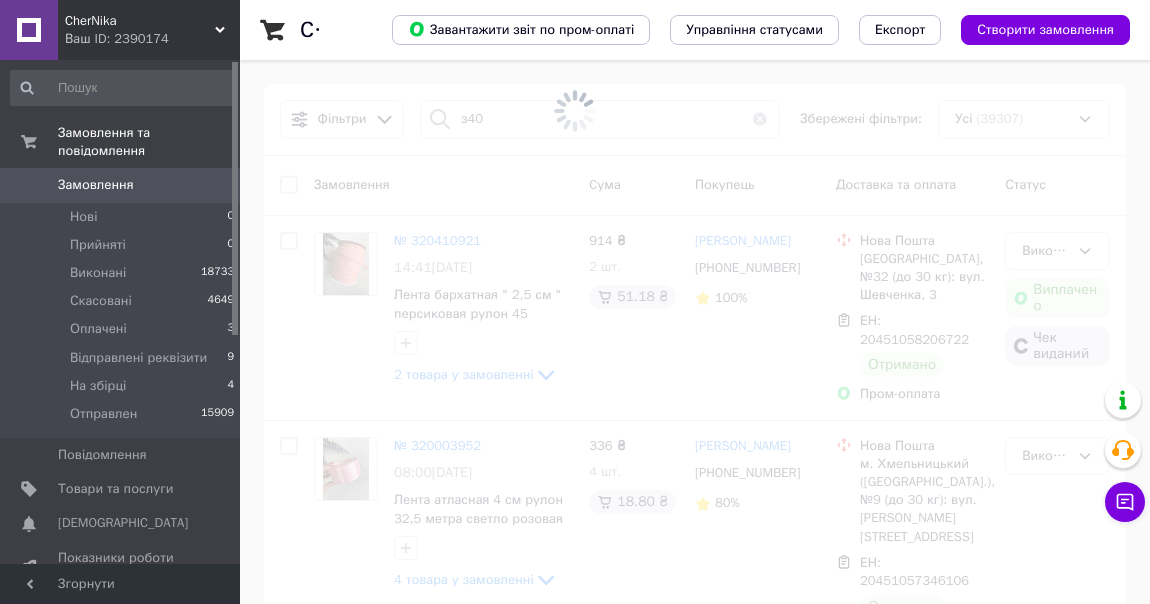 click at bounding box center [575, 111] 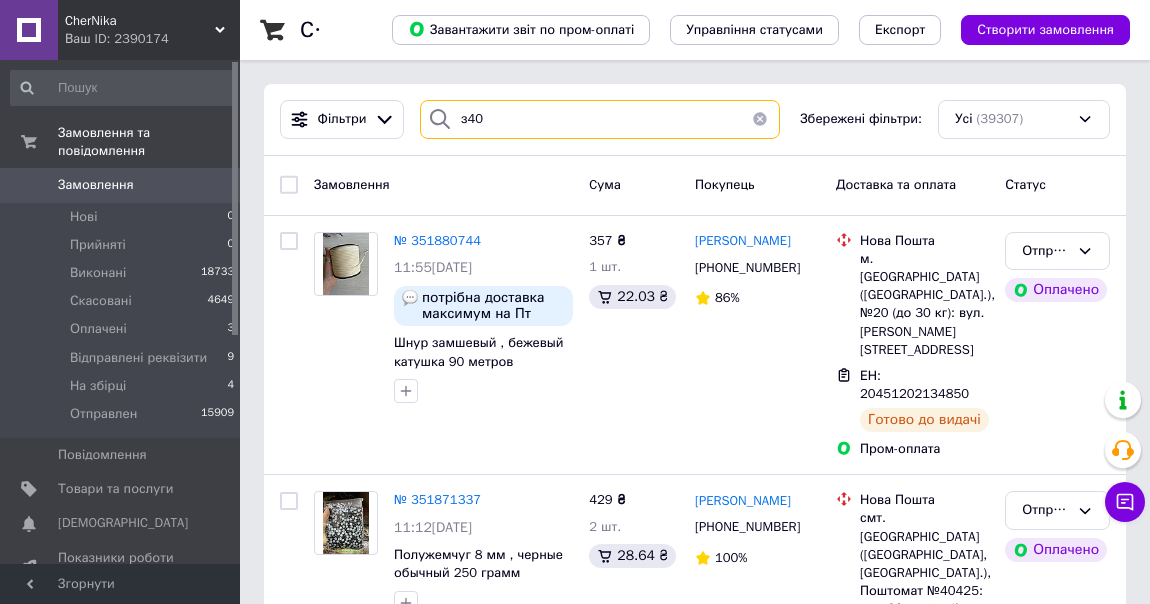 drag, startPoint x: 465, startPoint y: 123, endPoint x: 445, endPoint y: 125, distance: 20.09975 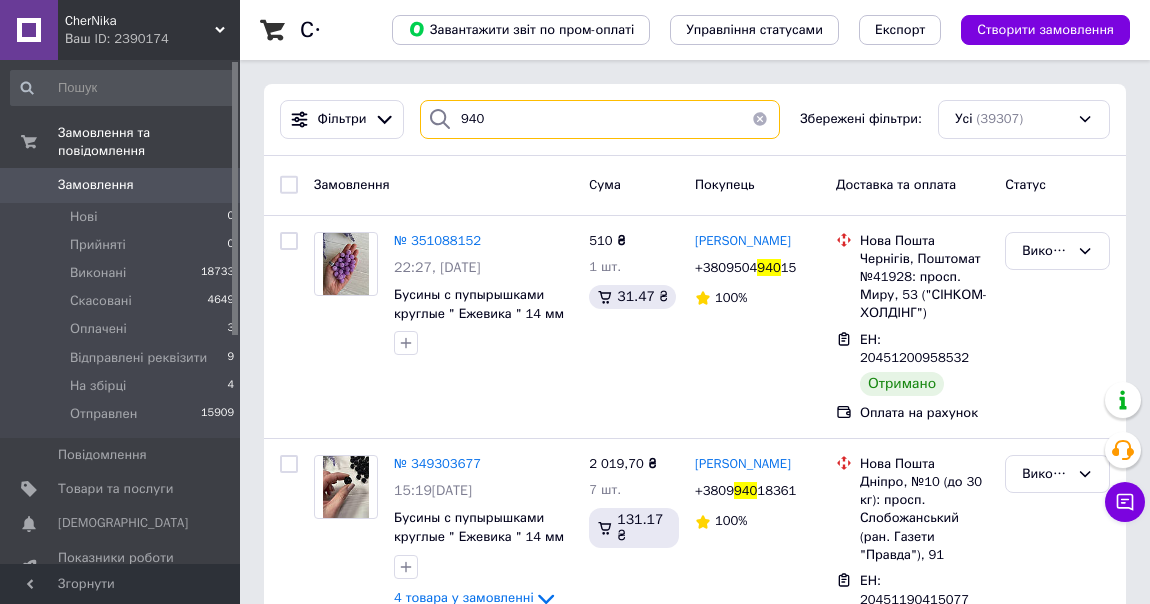 click on "940" at bounding box center (600, 119) 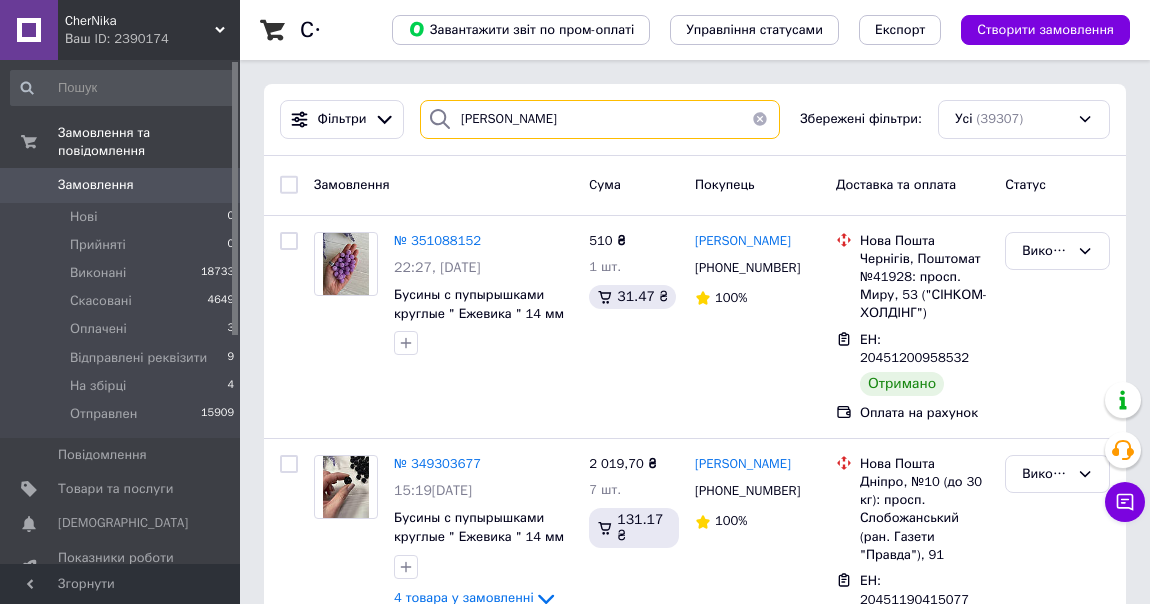 type on "марина" 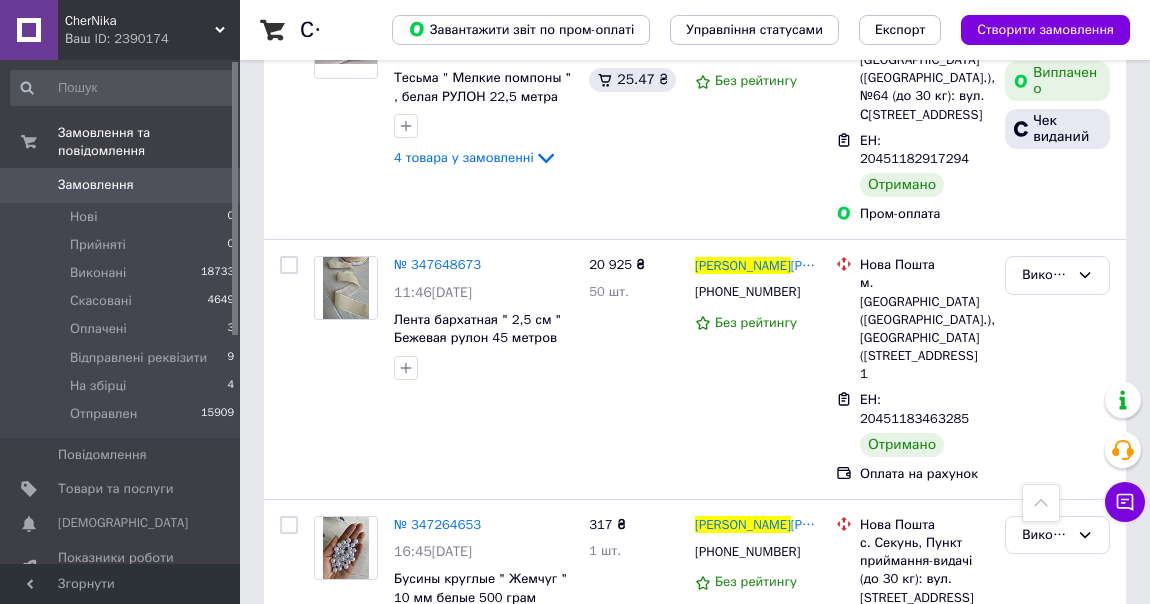 scroll, scrollTop: 2363, scrollLeft: 0, axis: vertical 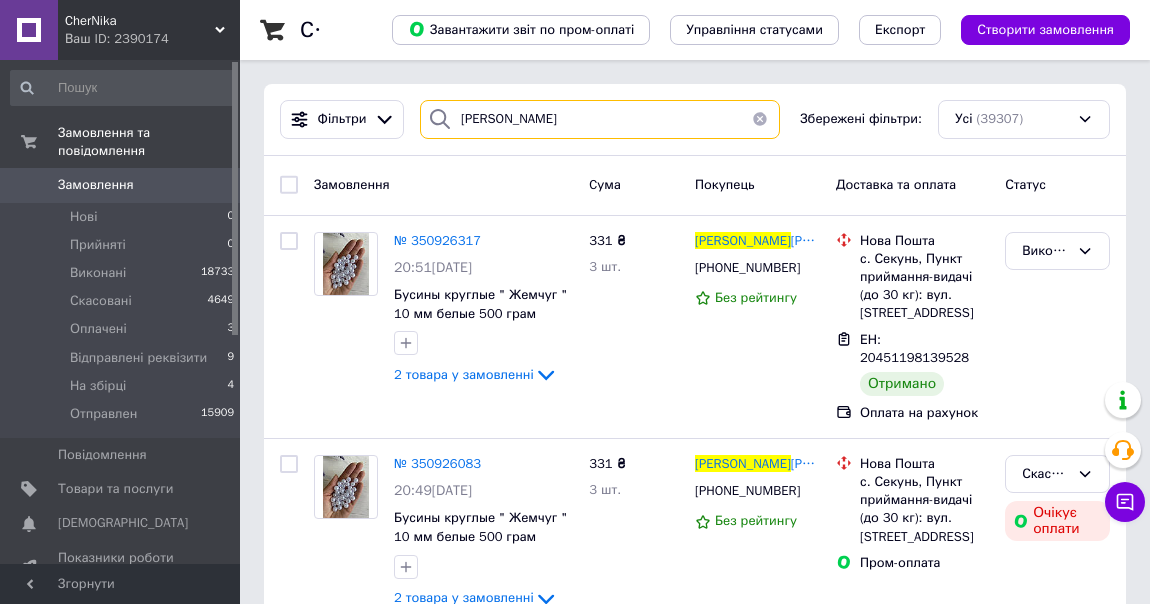 click on "марина" at bounding box center [600, 119] 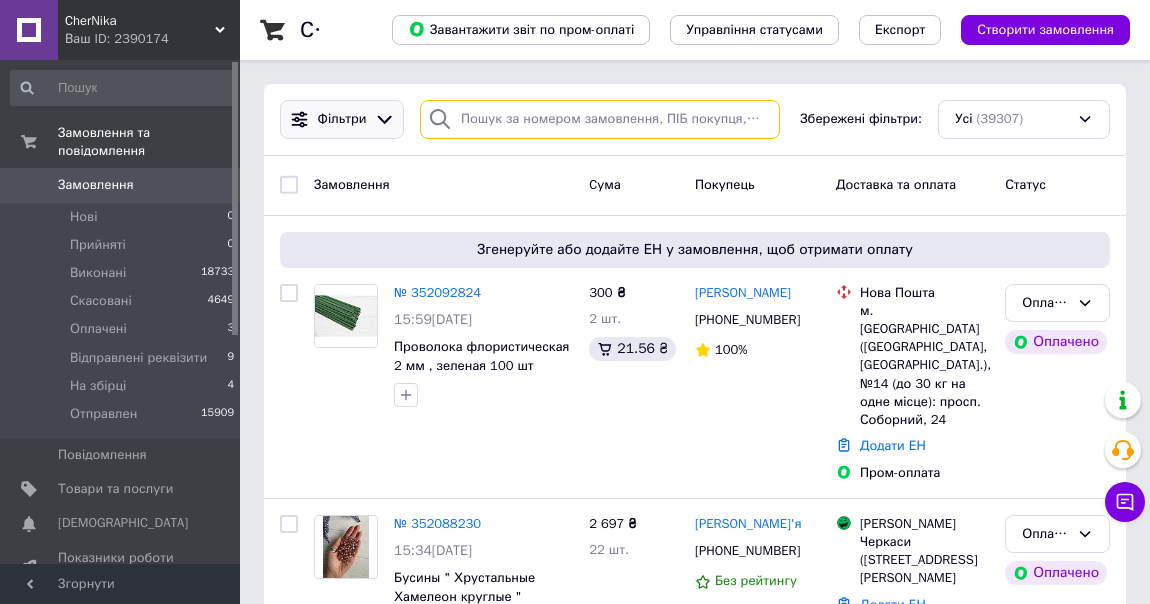 type 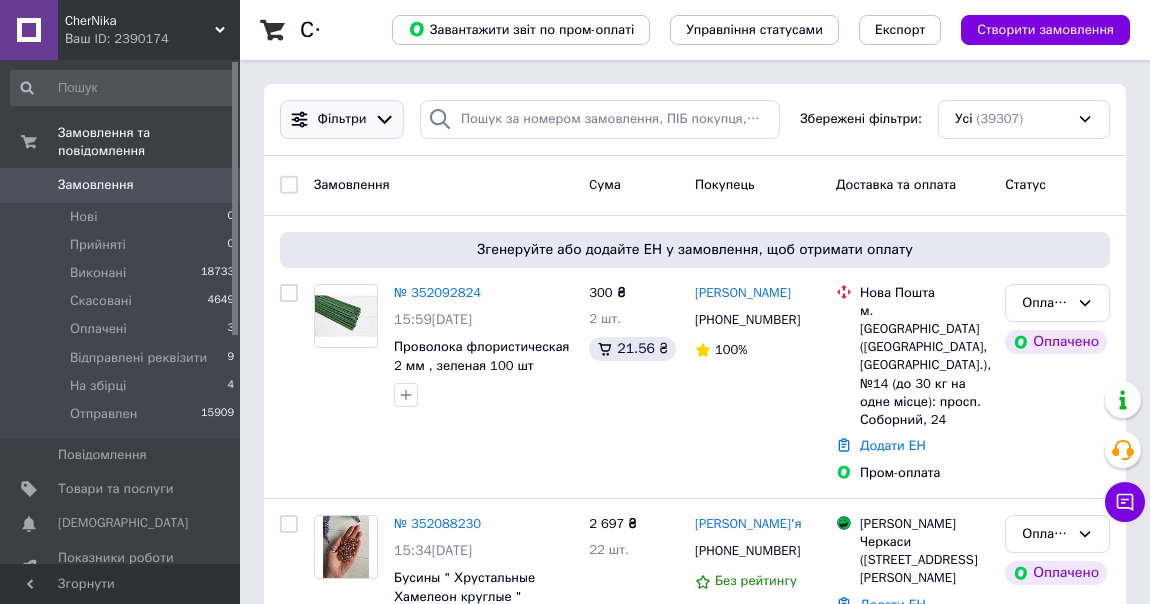 click on "Фільтри" at bounding box center (342, 119) 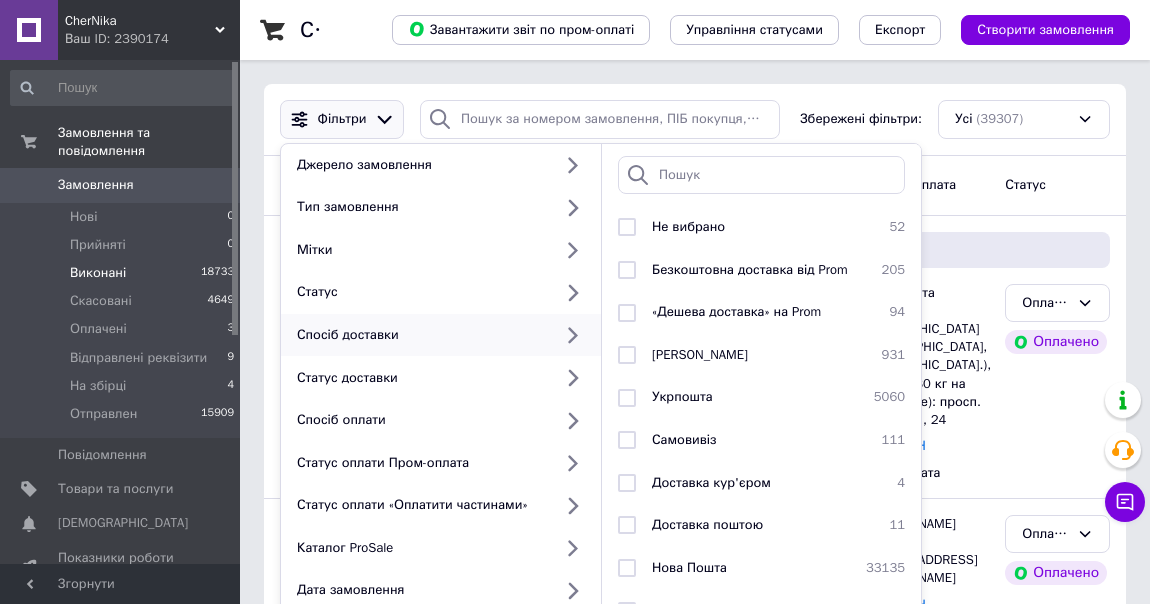 click on "Виконані" at bounding box center (98, 273) 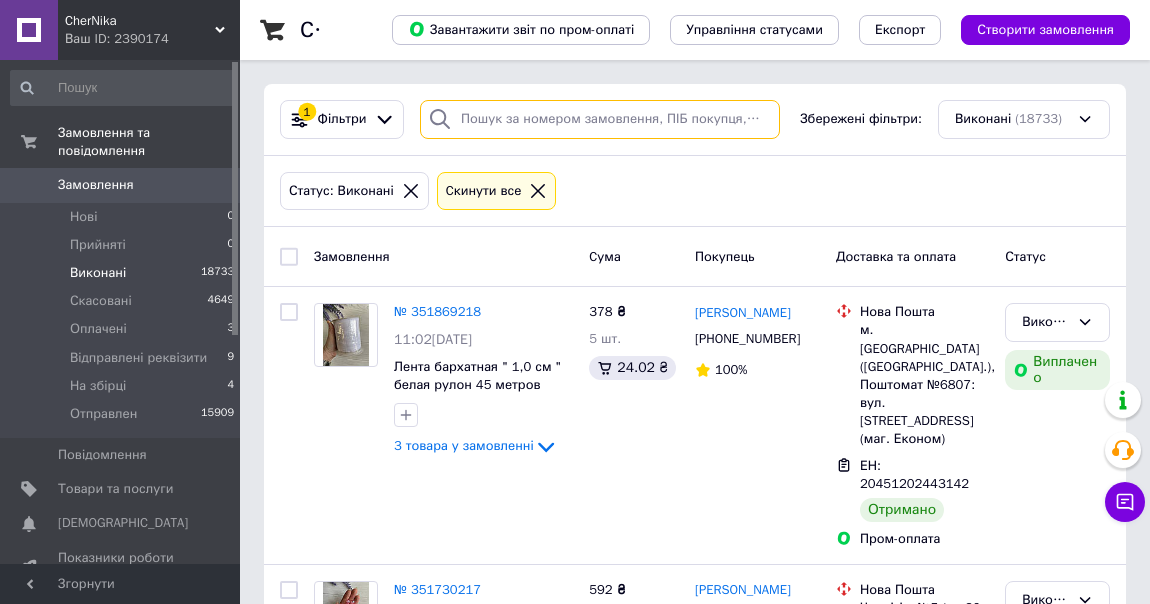 click at bounding box center (600, 119) 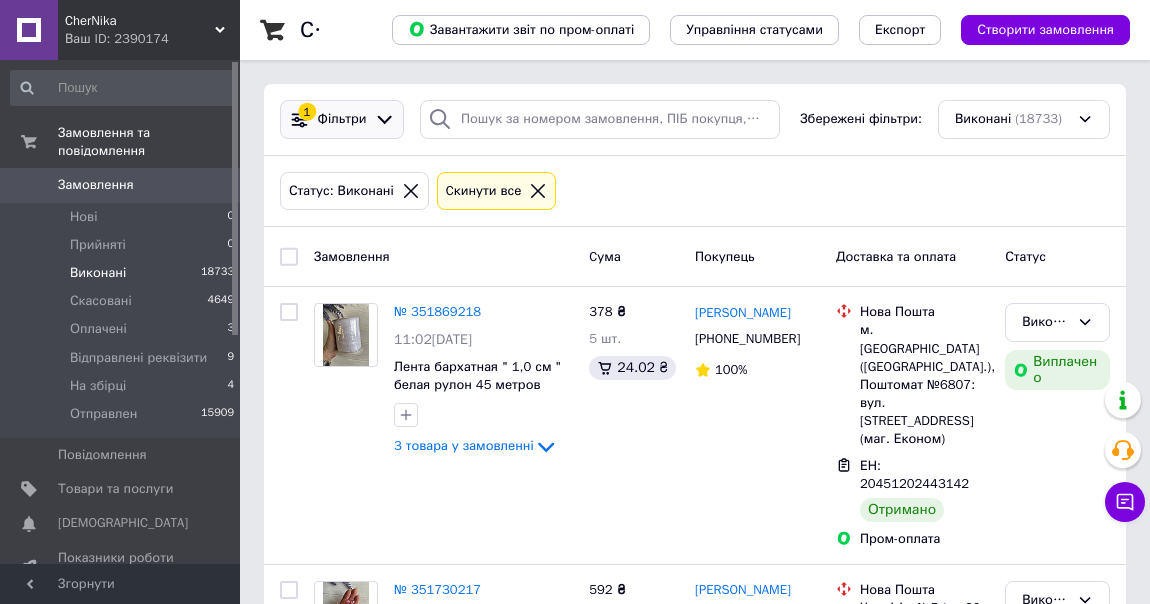 click on "Фільтри" at bounding box center (342, 119) 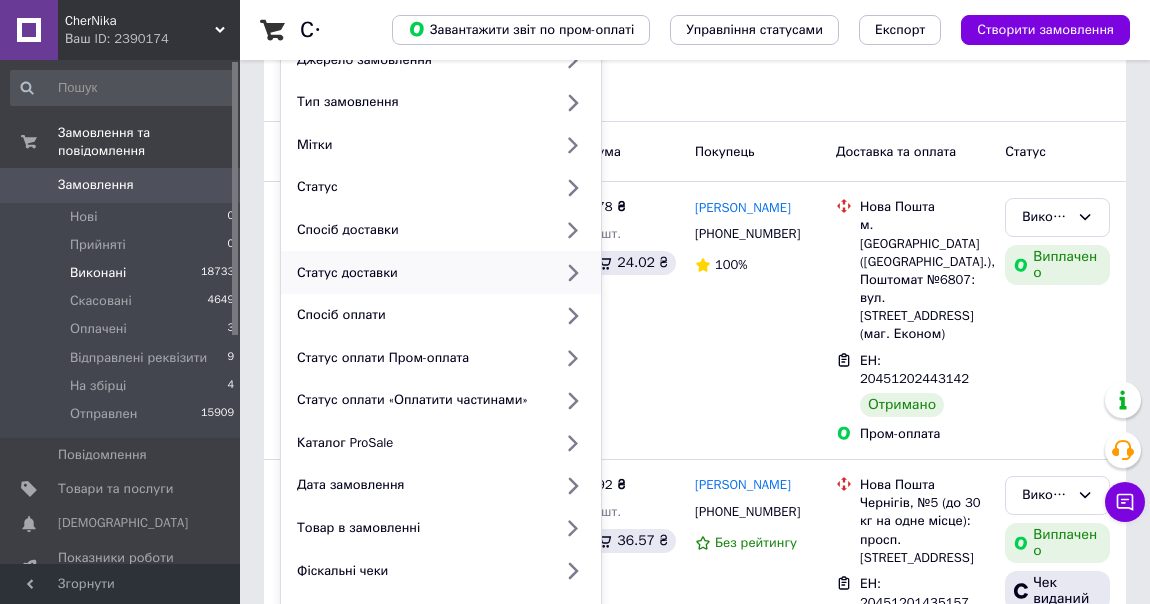 scroll, scrollTop: 181, scrollLeft: 0, axis: vertical 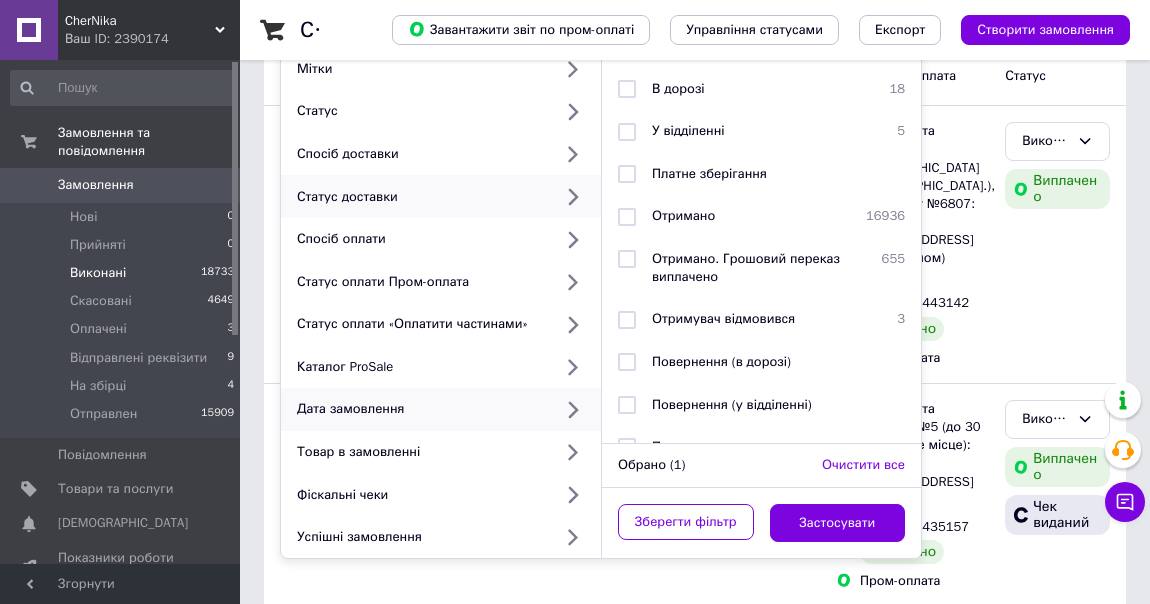 click on "Дата замовлення" at bounding box center (420, 409) 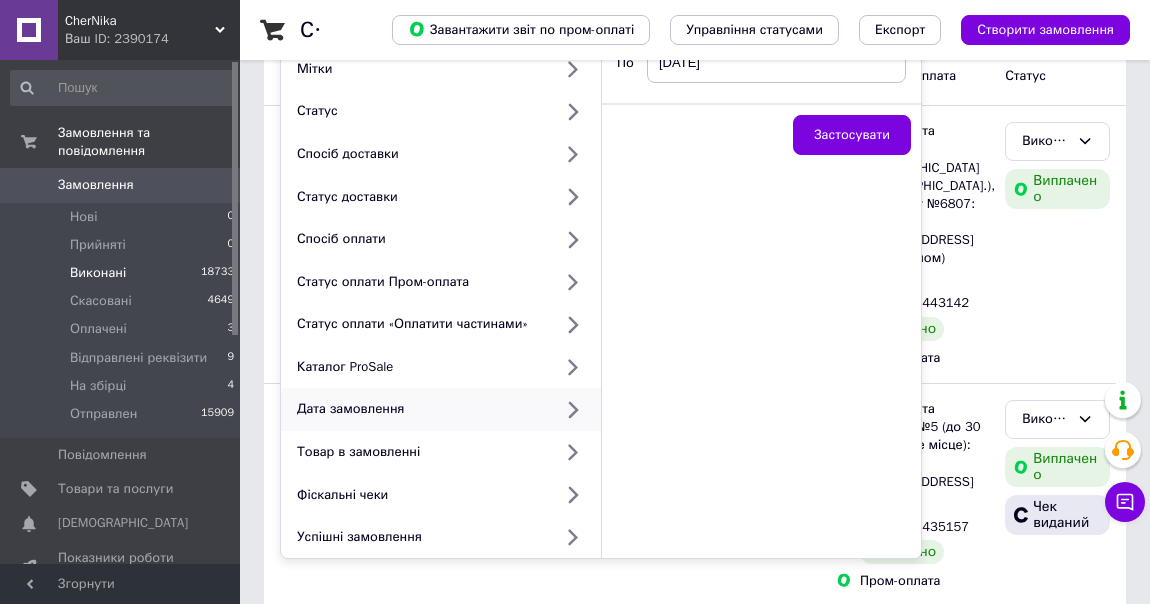 scroll, scrollTop: 0, scrollLeft: 0, axis: both 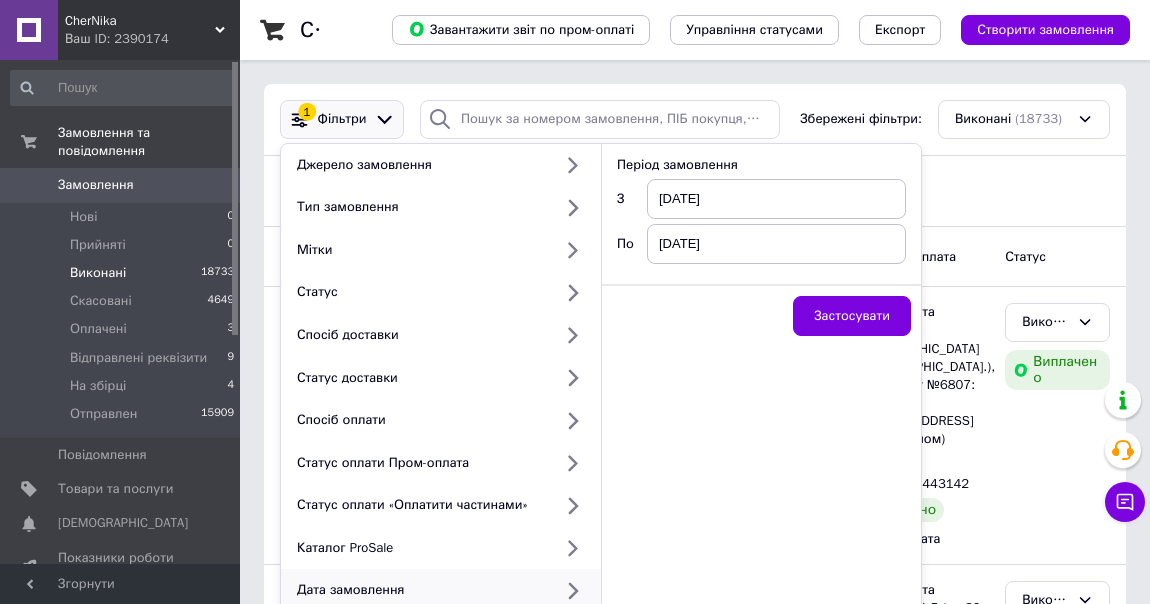 click on "10.07.2025" at bounding box center (776, 199) 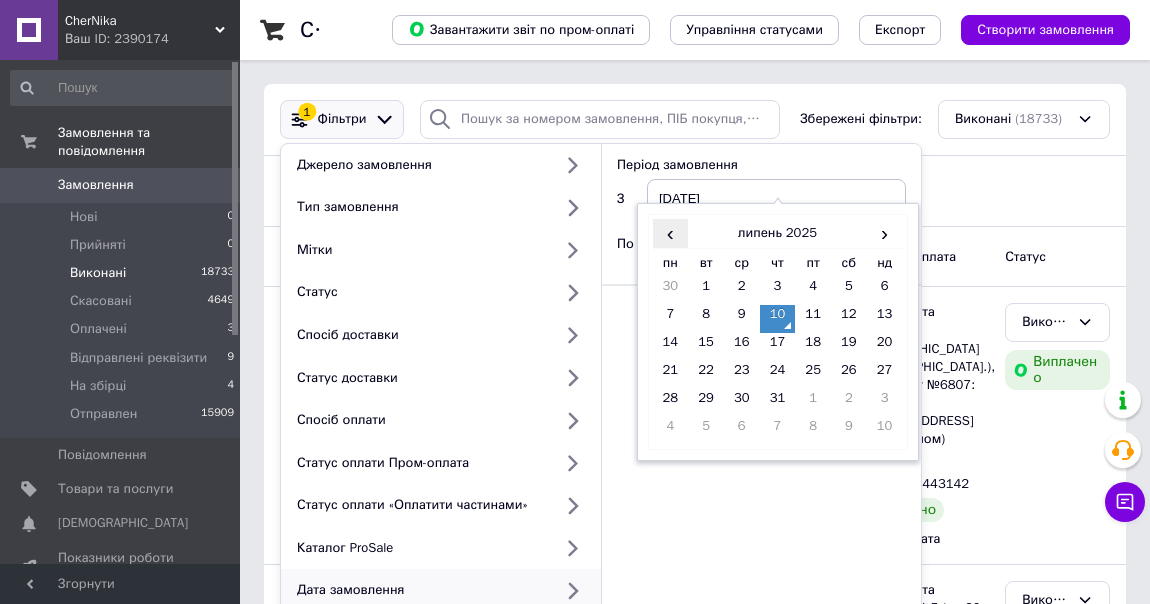 click on "‹" at bounding box center (671, 233) 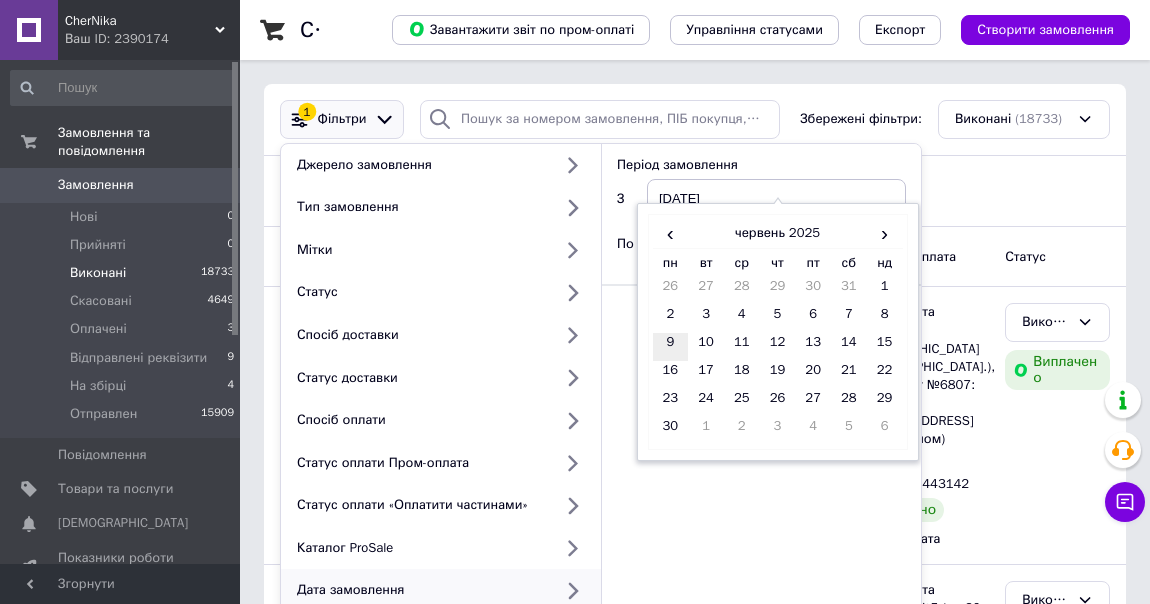 click on "9" at bounding box center (671, 347) 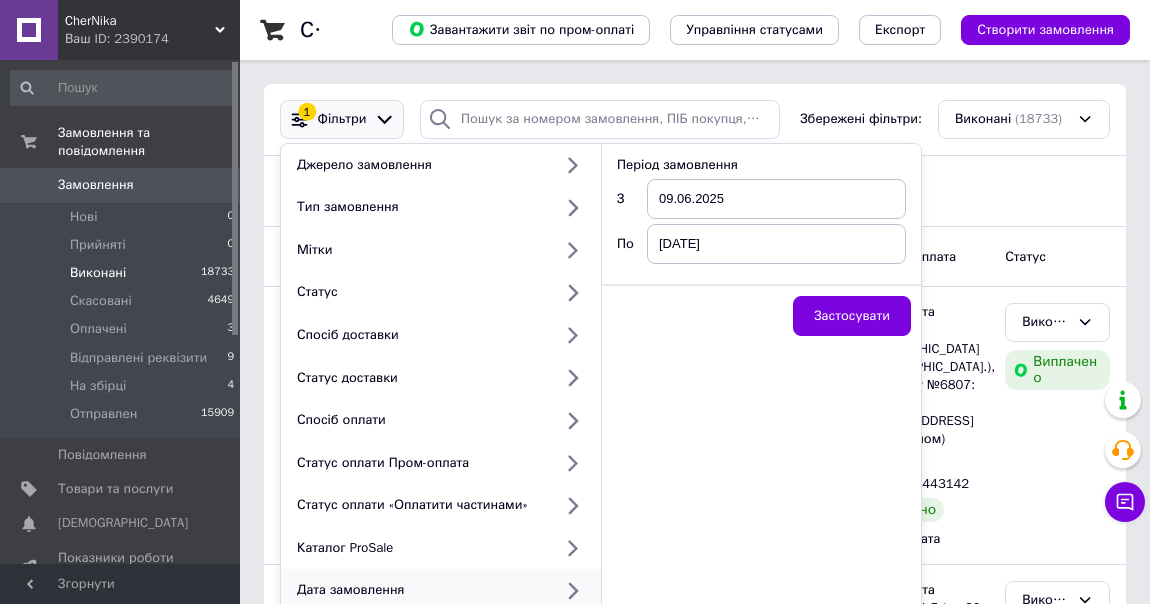 click on "10.07.2025" at bounding box center (776, 244) 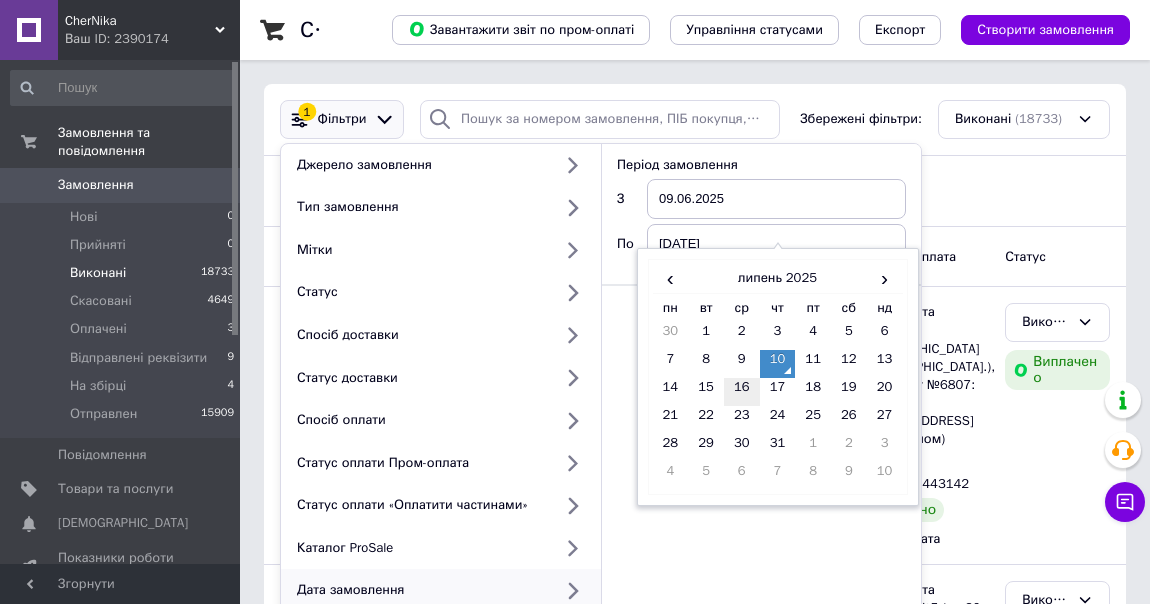 click on "16" at bounding box center (742, 392) 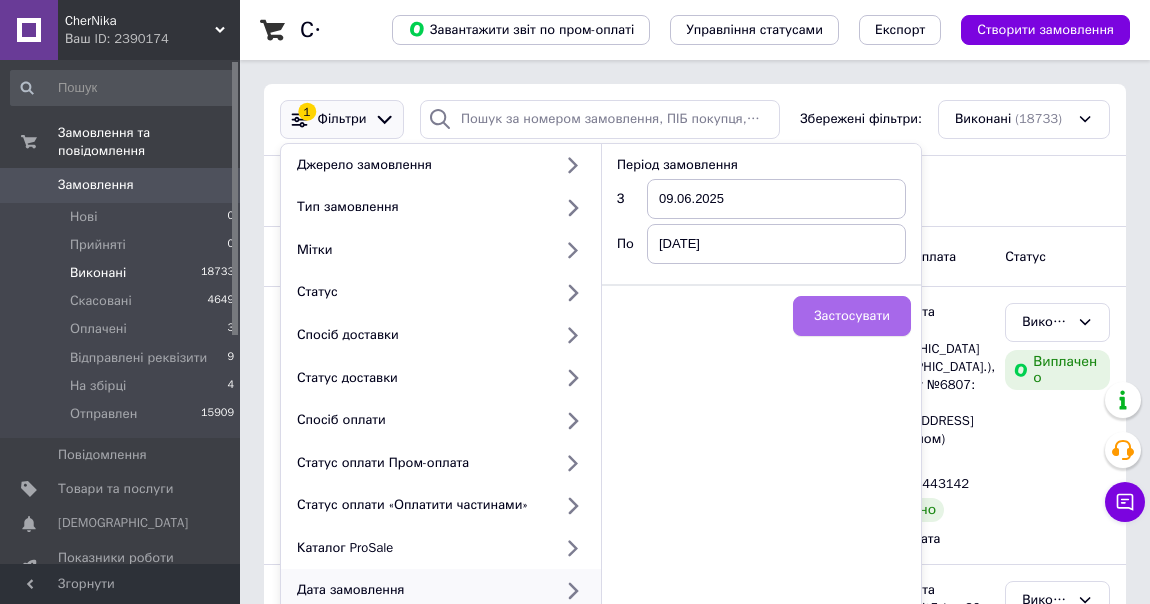 click on "Застосувати" at bounding box center (852, 316) 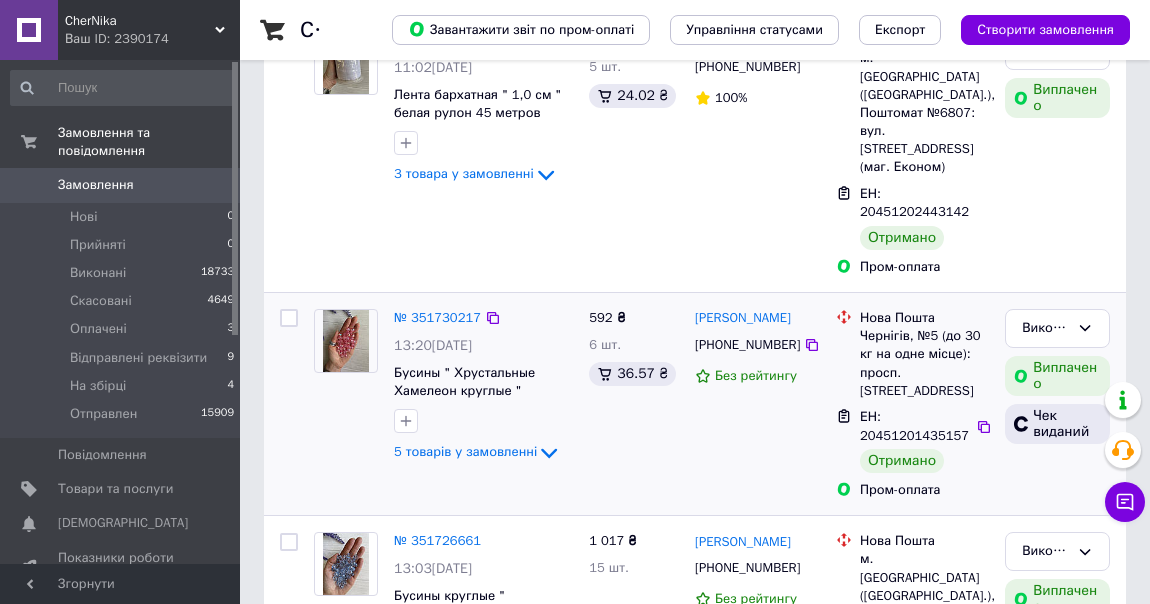 scroll, scrollTop: 90, scrollLeft: 0, axis: vertical 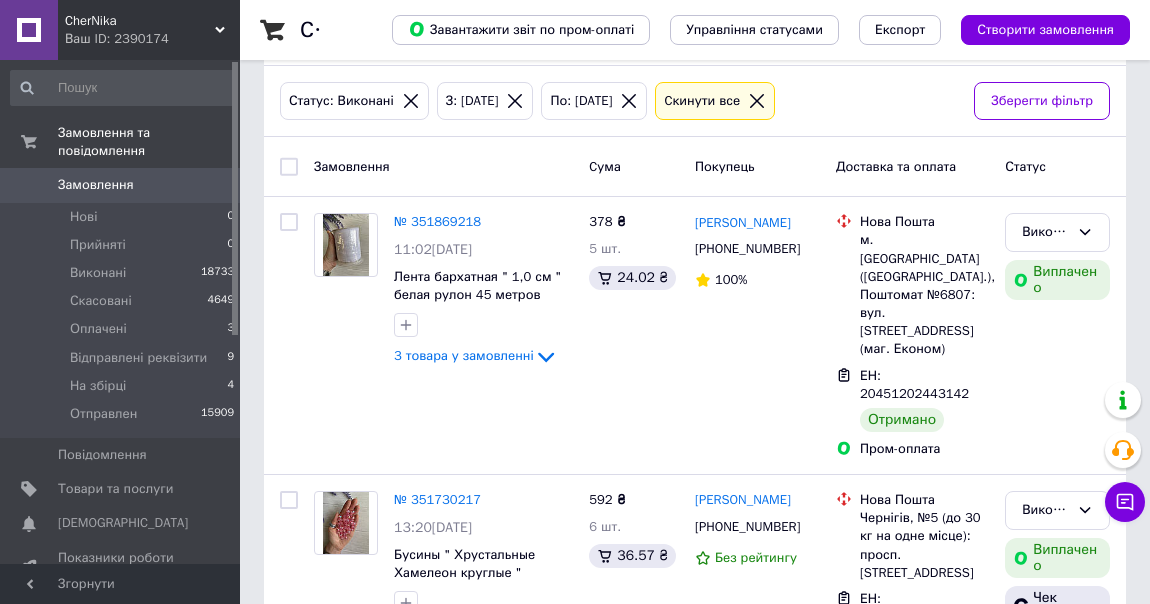 click on "По: 16.07.2025" at bounding box center (581, 101) 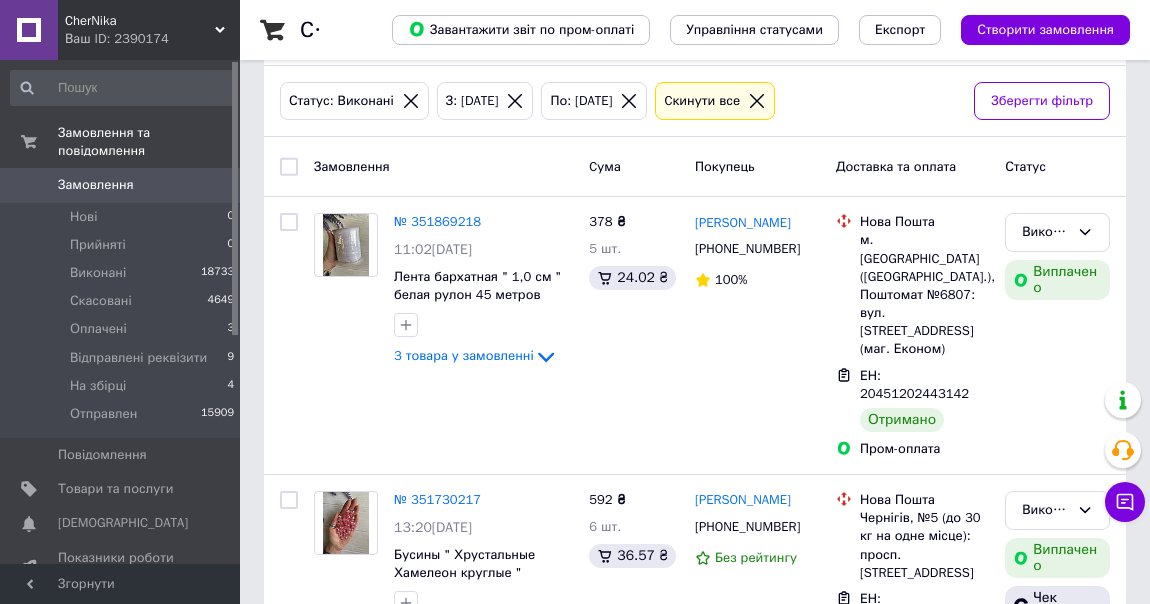 click 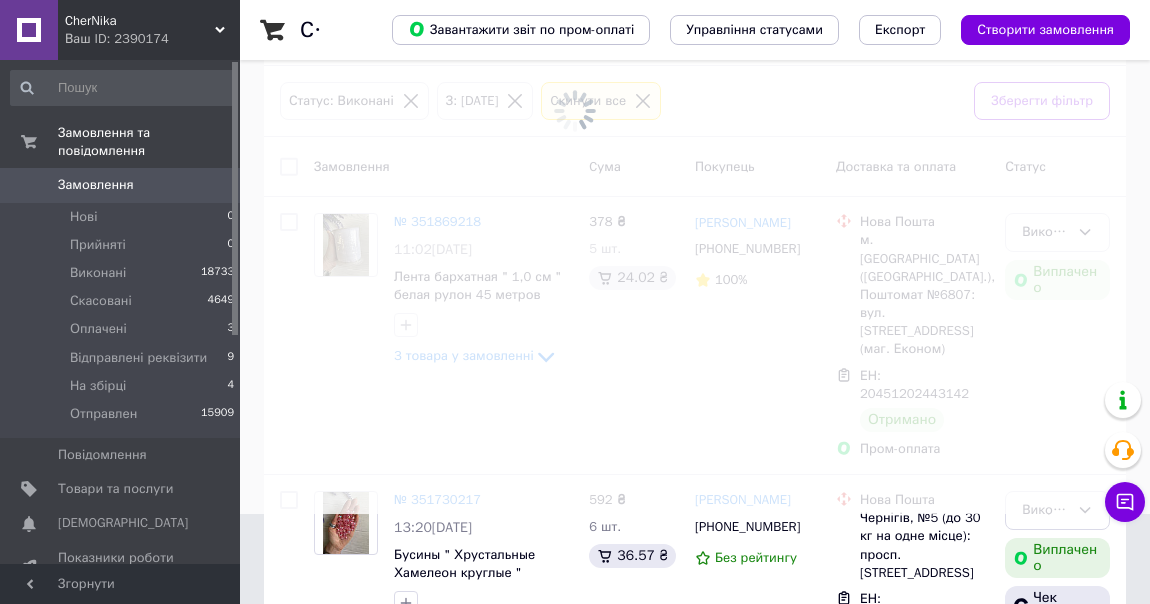 scroll, scrollTop: 0, scrollLeft: 0, axis: both 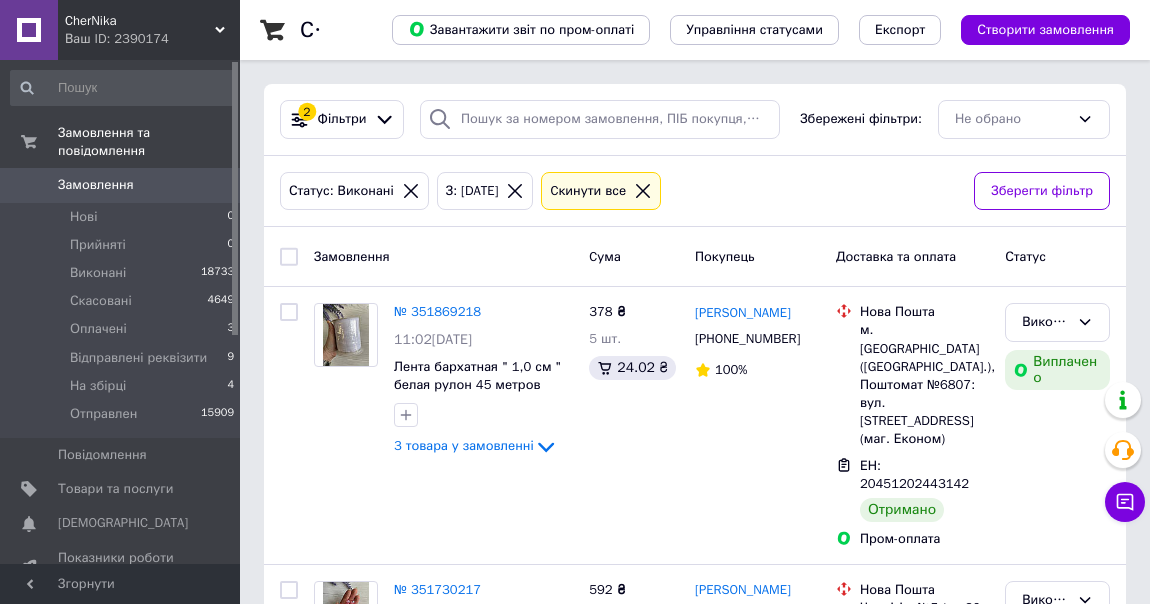 click on "З: 09.06.2025" at bounding box center [472, 191] 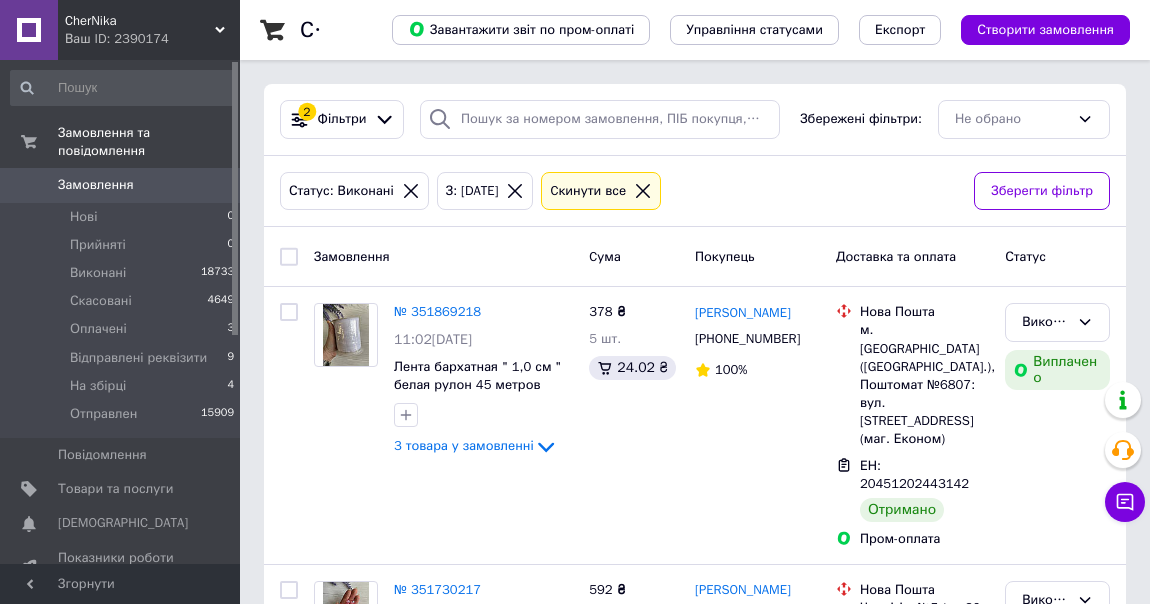 click on "З: 09.06.2025" at bounding box center [472, 191] 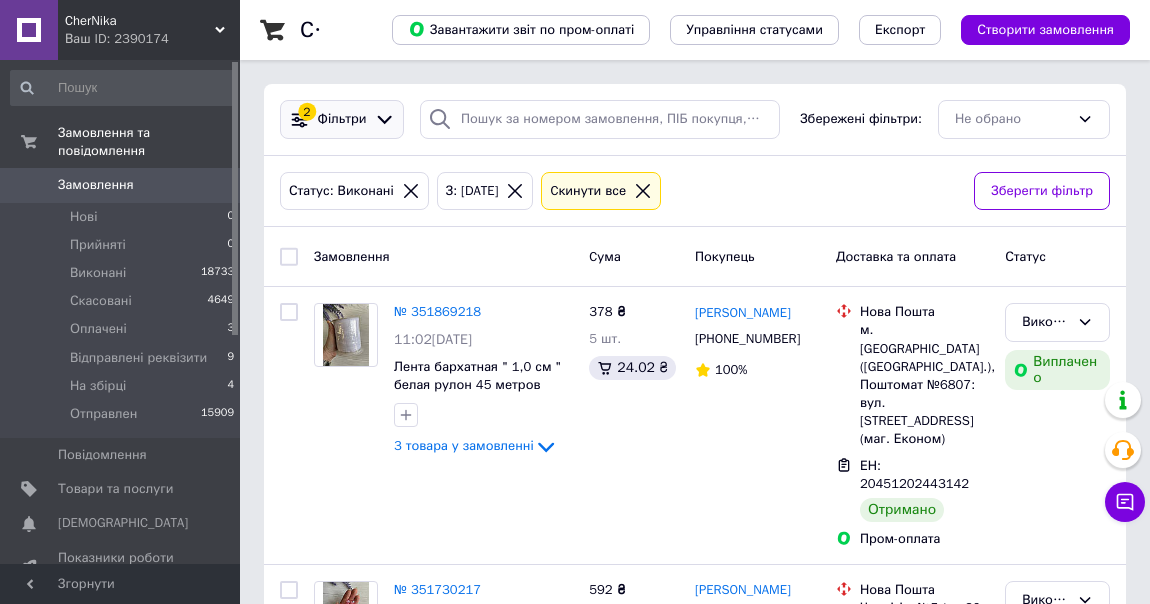 click on "Фільтри" at bounding box center (342, 119) 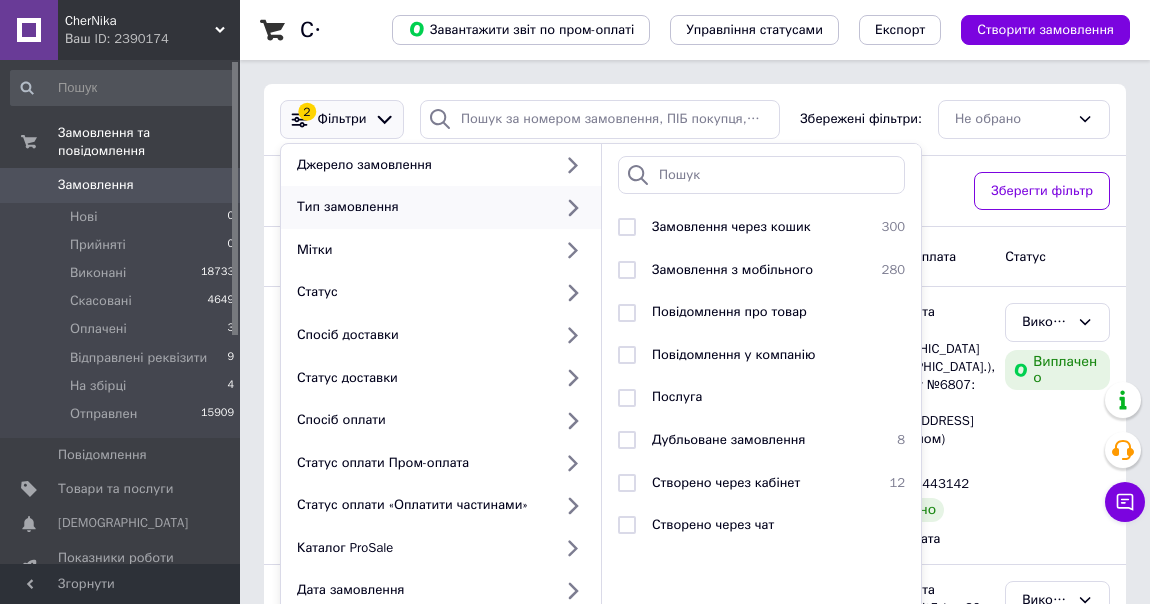 click on "Статус: Виконані З: 09.06.2025 Cкинути все" at bounding box center [619, 191] 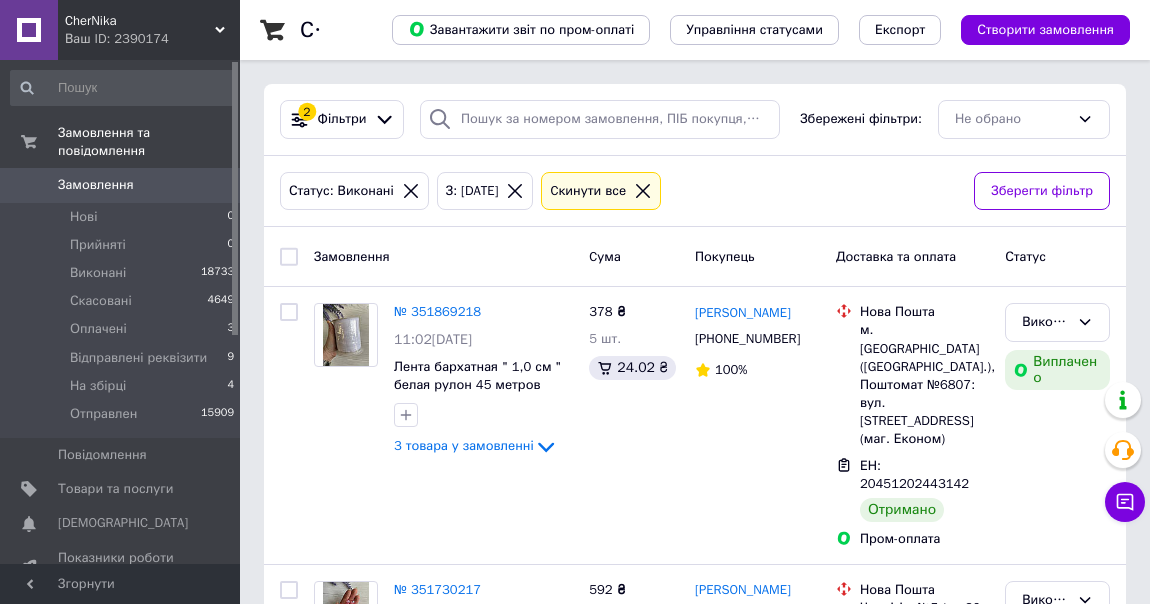 click 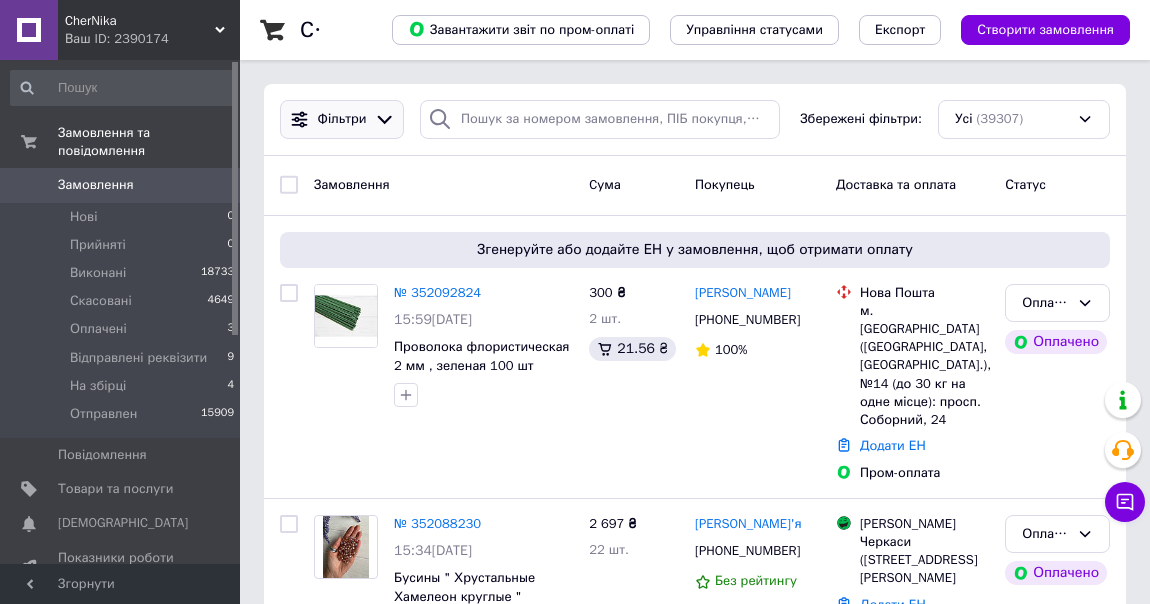 click on "Фільтри" at bounding box center [342, 119] 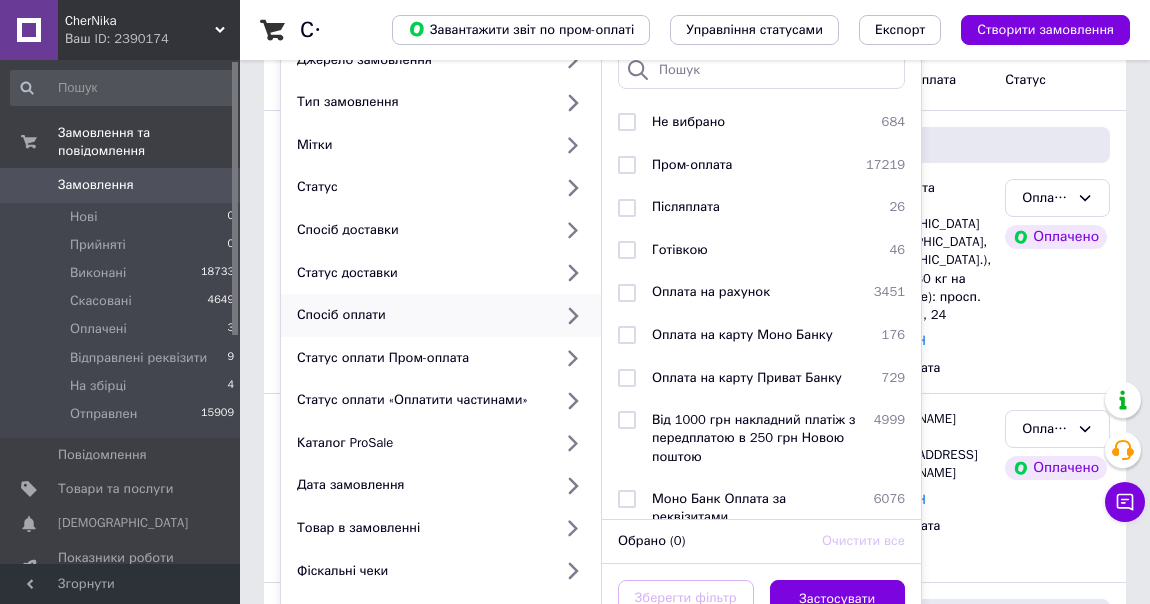 scroll, scrollTop: 181, scrollLeft: 0, axis: vertical 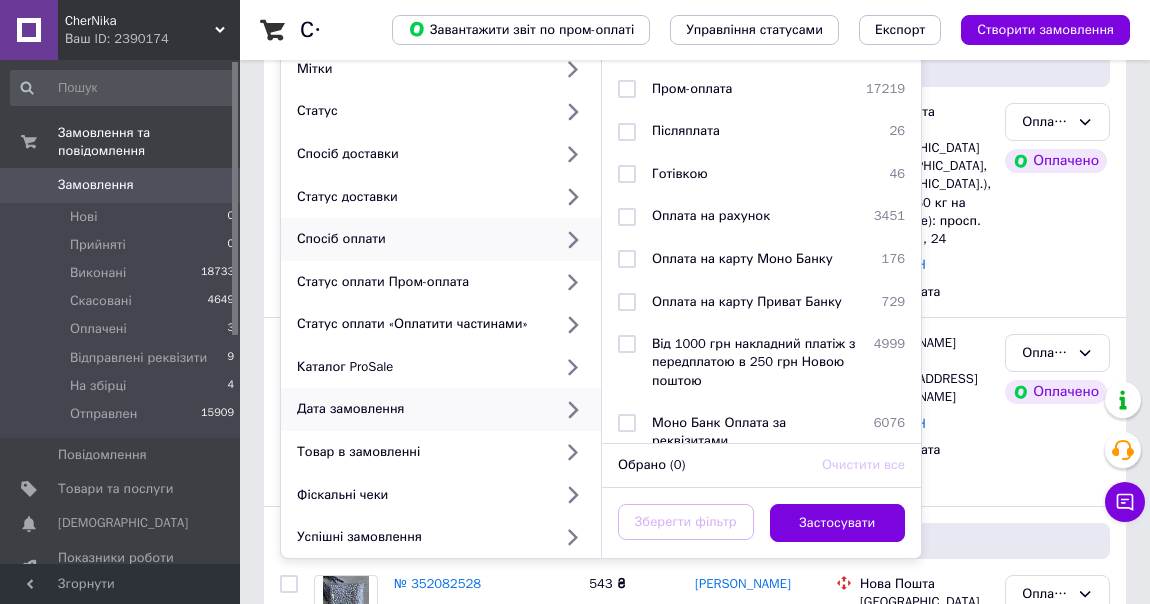 click on "Дата замовлення" at bounding box center (441, 409) 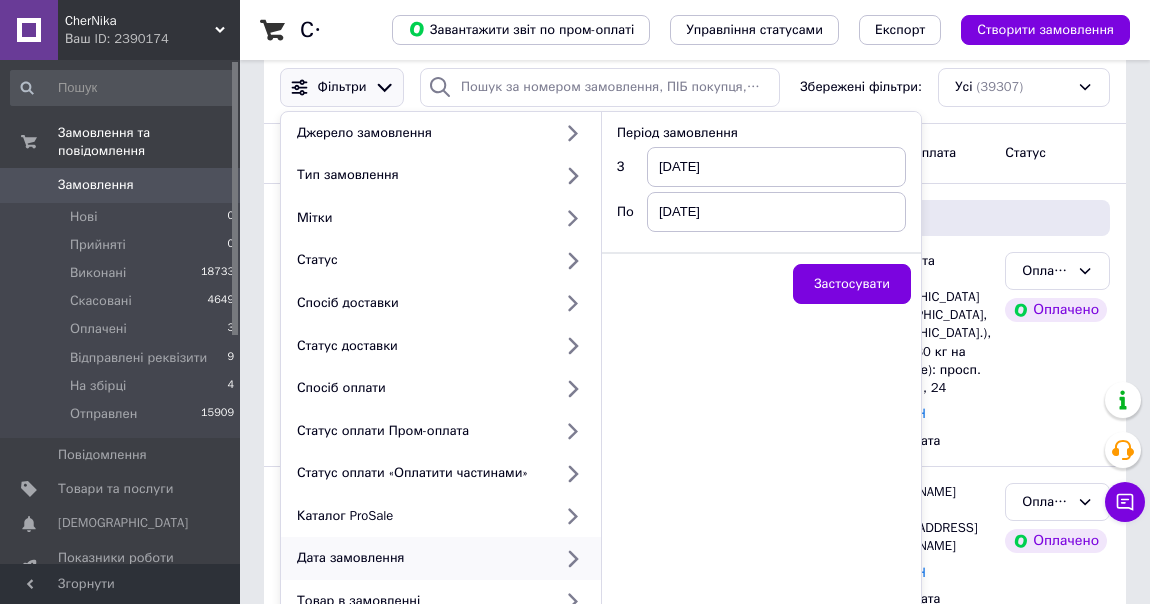 scroll, scrollTop: 0, scrollLeft: 0, axis: both 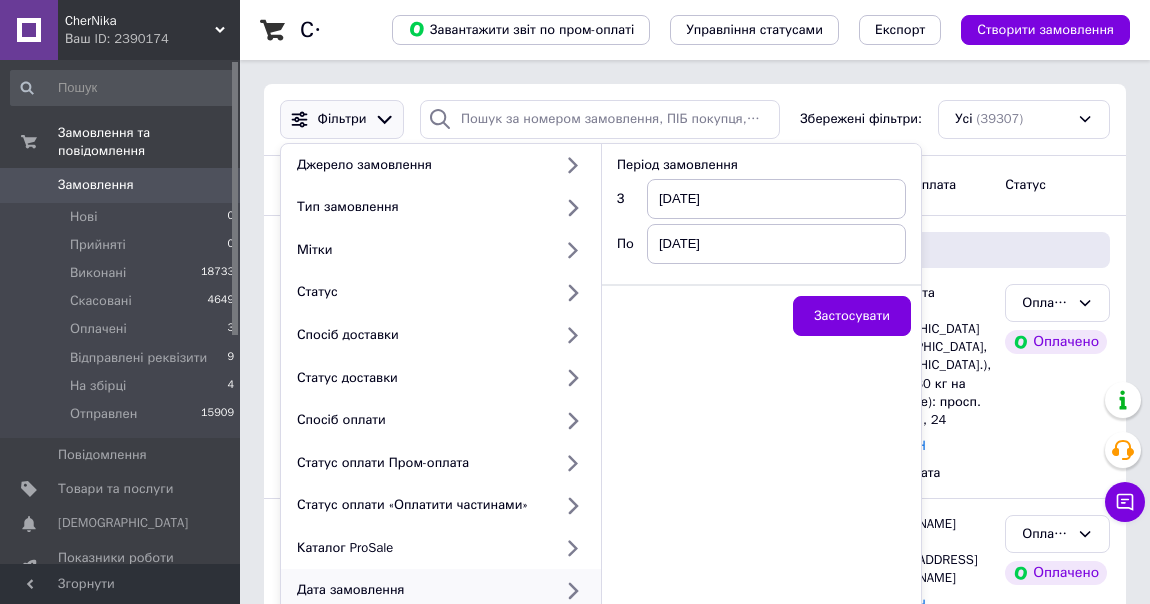 click on "10.07.2025" at bounding box center [776, 199] 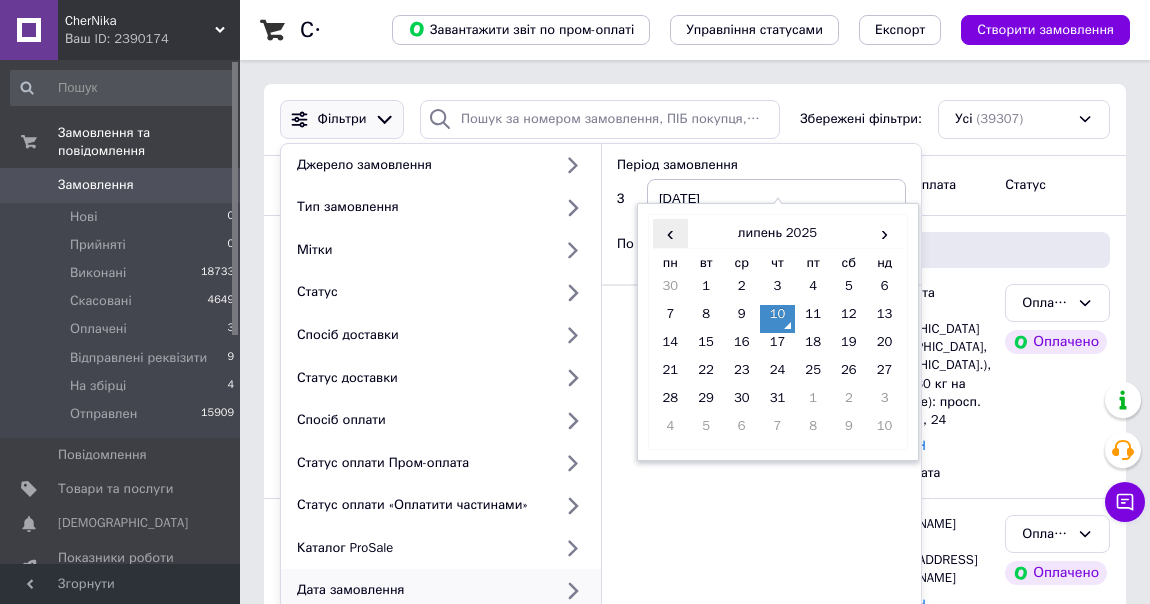 click on "‹" at bounding box center [671, 233] 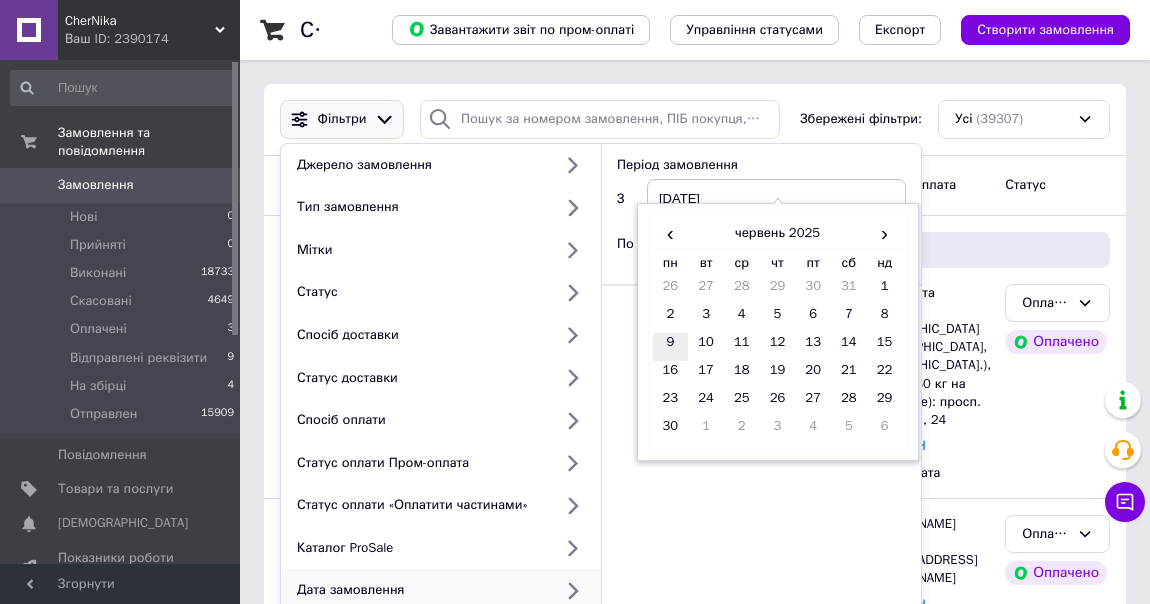click on "9" at bounding box center (671, 347) 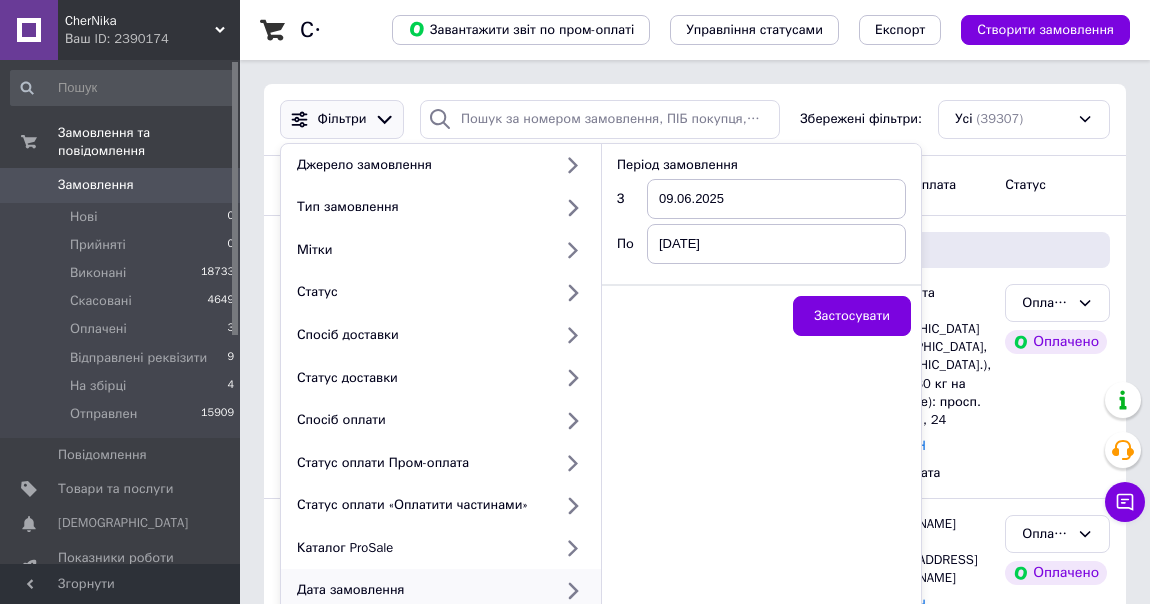 click on "10.07.2025" at bounding box center [776, 244] 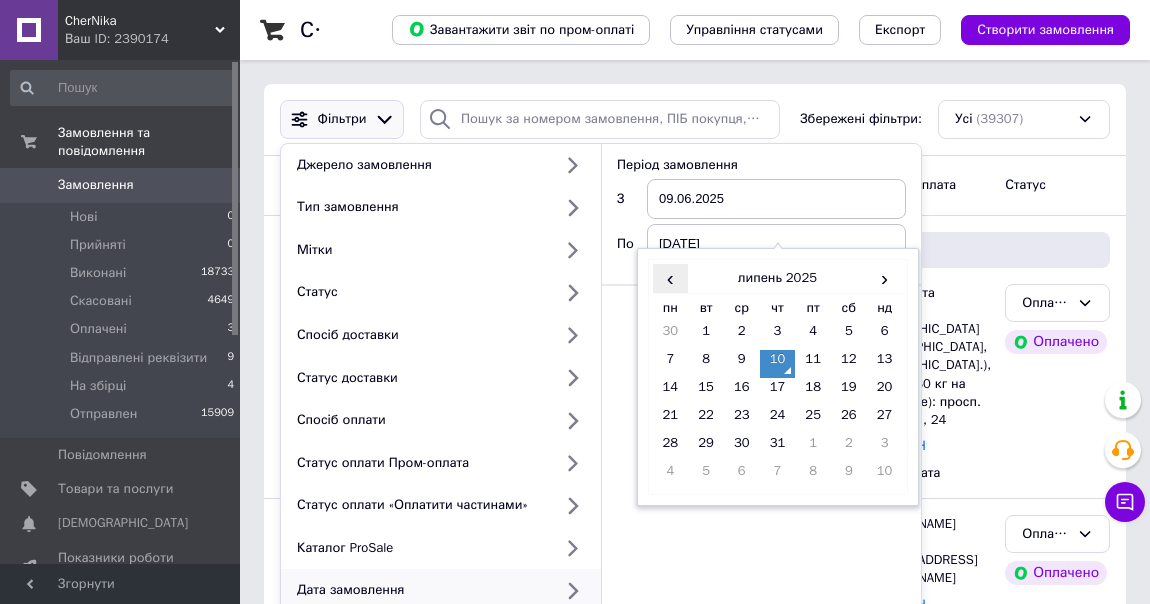 click on "‹" at bounding box center [671, 278] 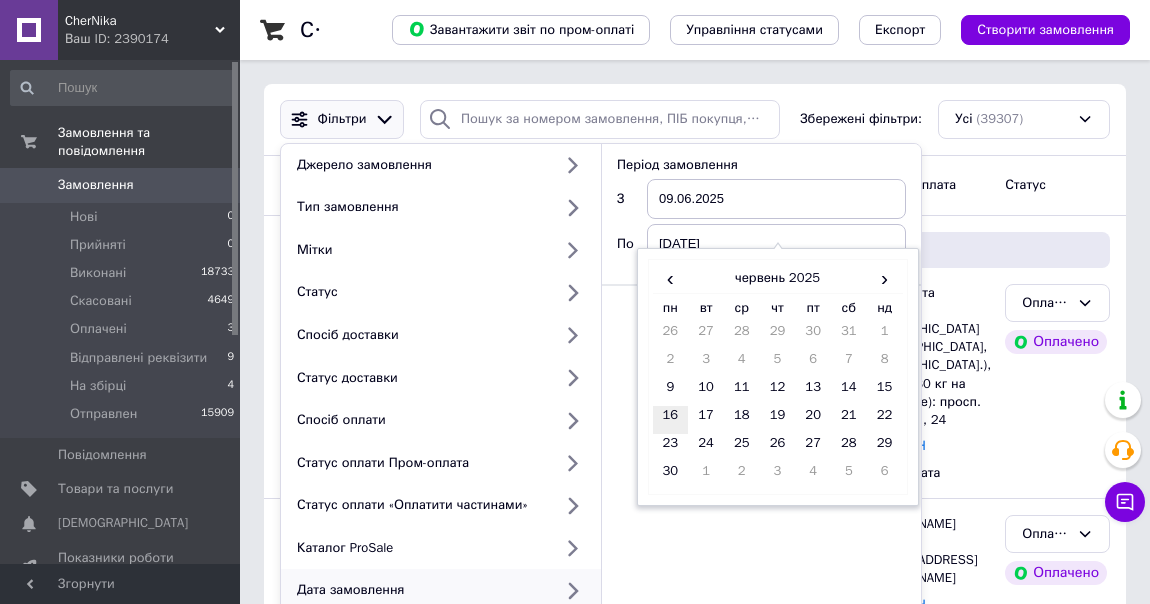click on "16" at bounding box center (671, 420) 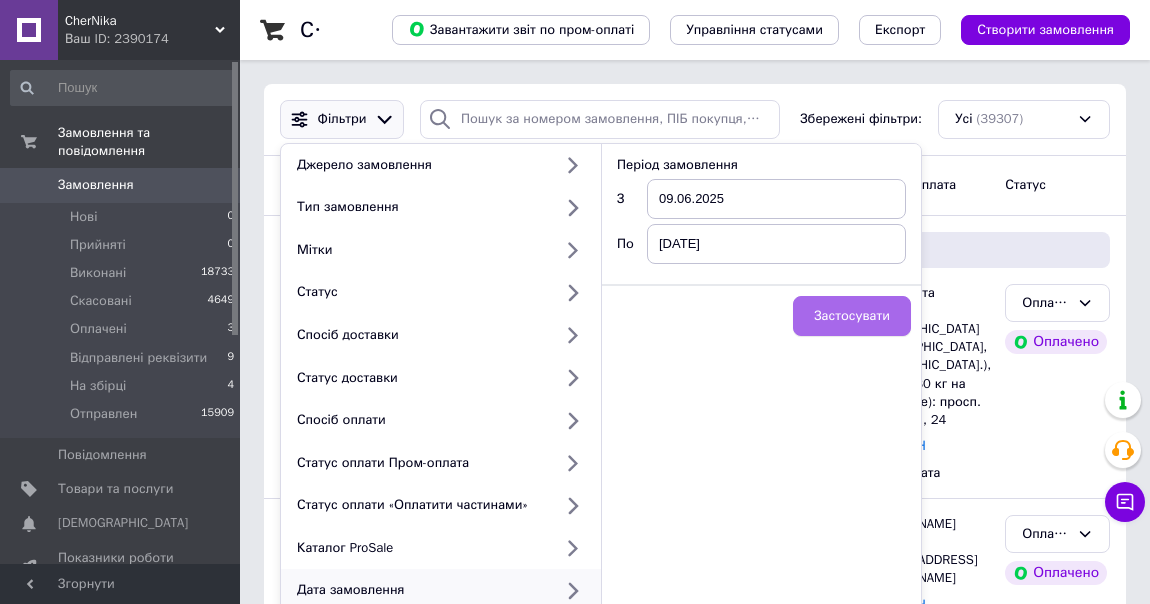 click on "Застосувати" at bounding box center [852, 316] 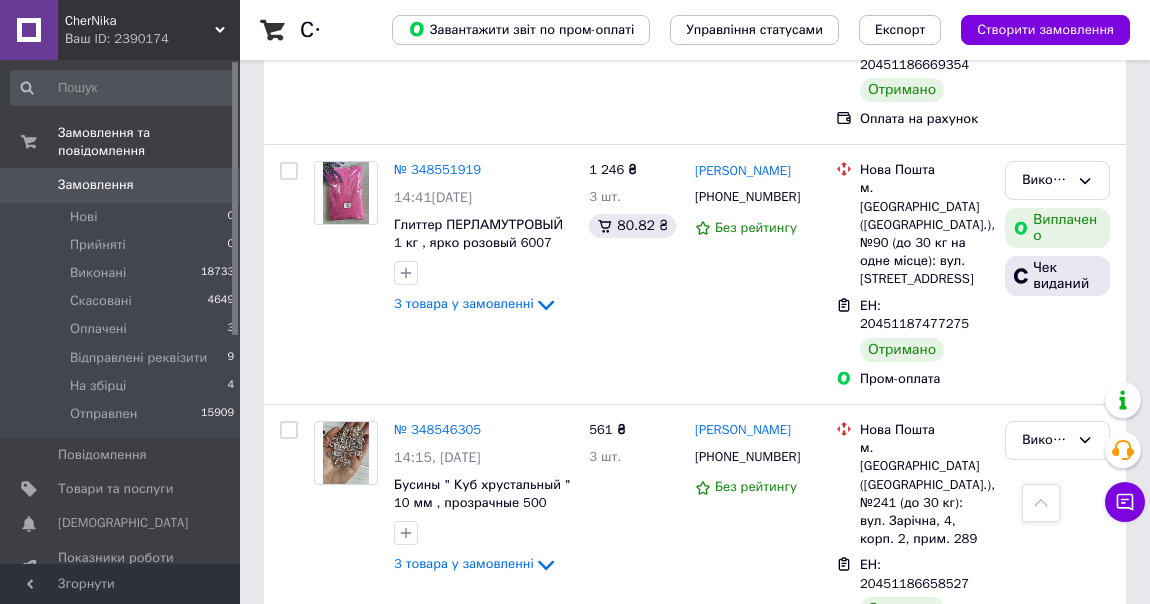 scroll, scrollTop: 4045, scrollLeft: 0, axis: vertical 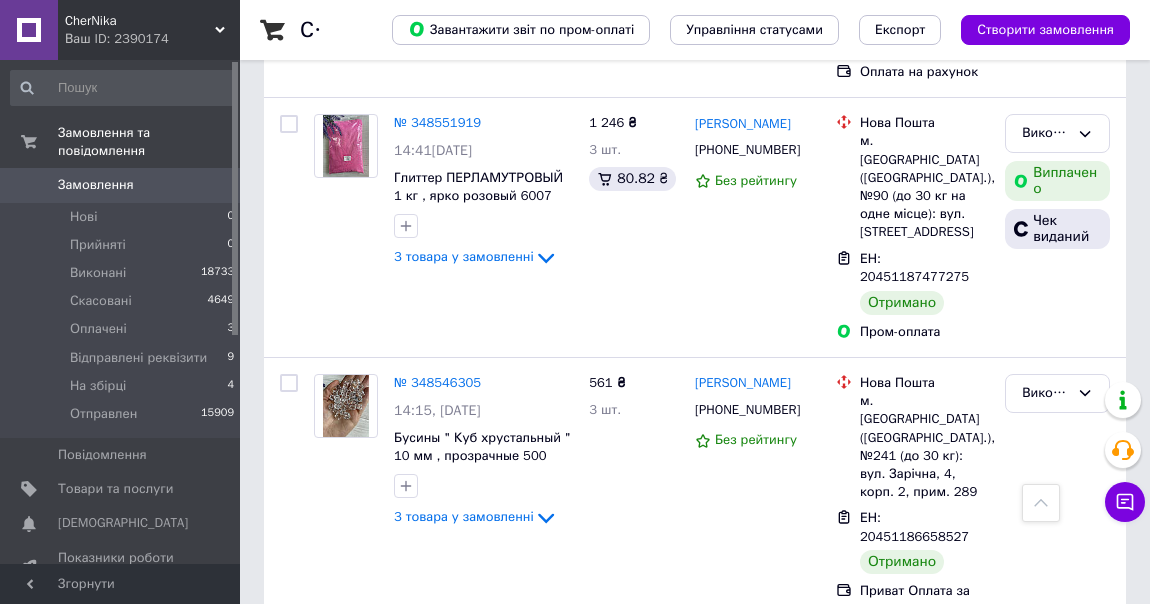 click on "2" at bounding box center [327, 921] 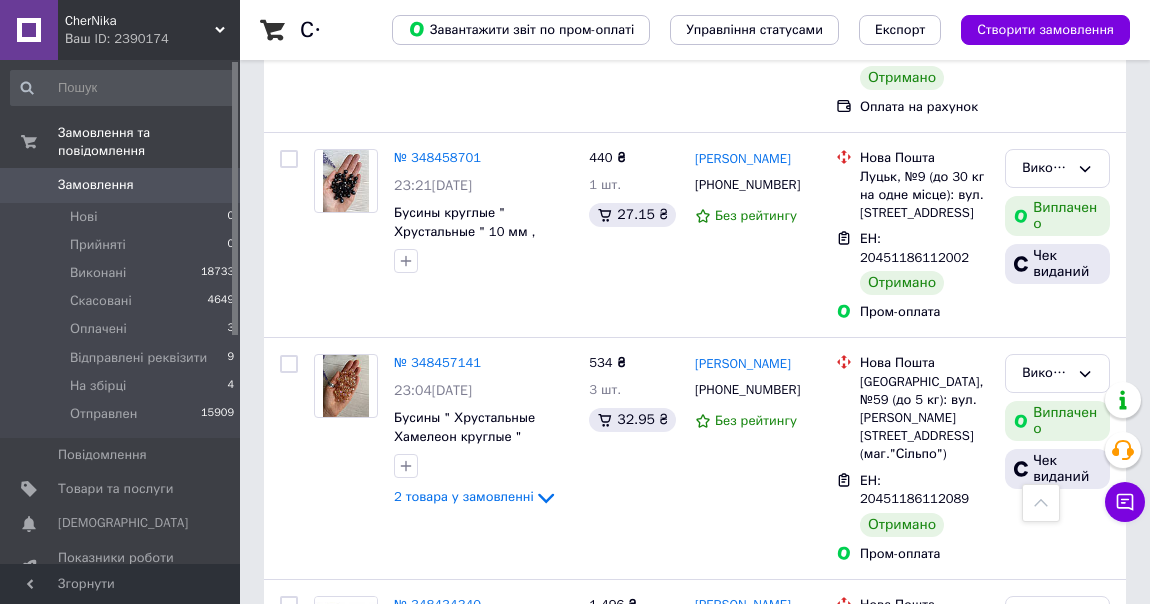 scroll, scrollTop: 4308, scrollLeft: 0, axis: vertical 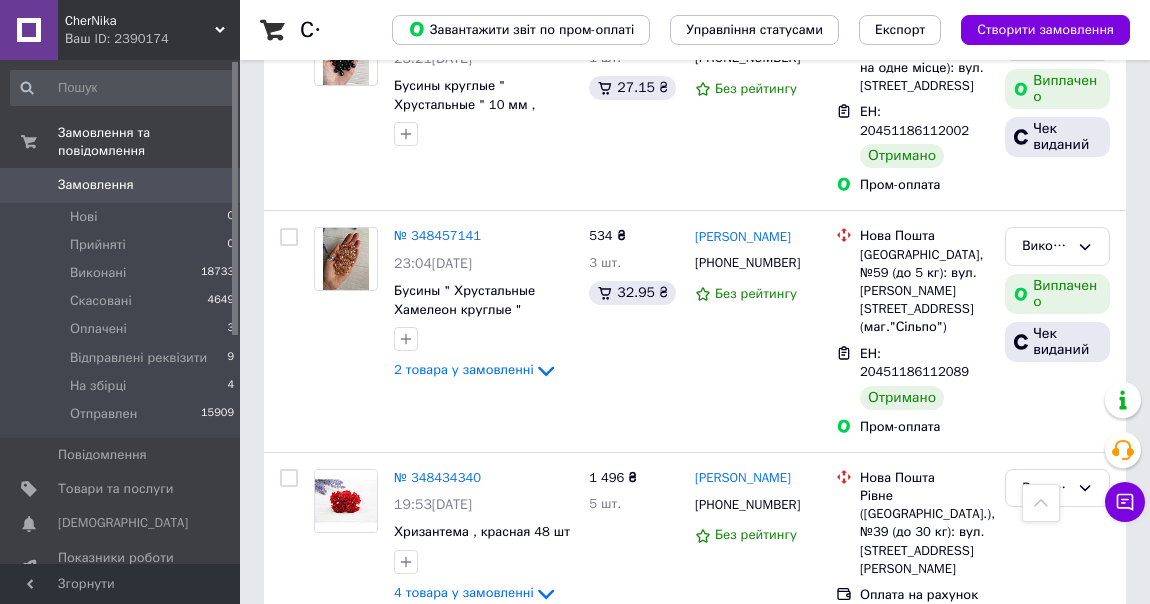 click on "3" at bounding box center (494, 890) 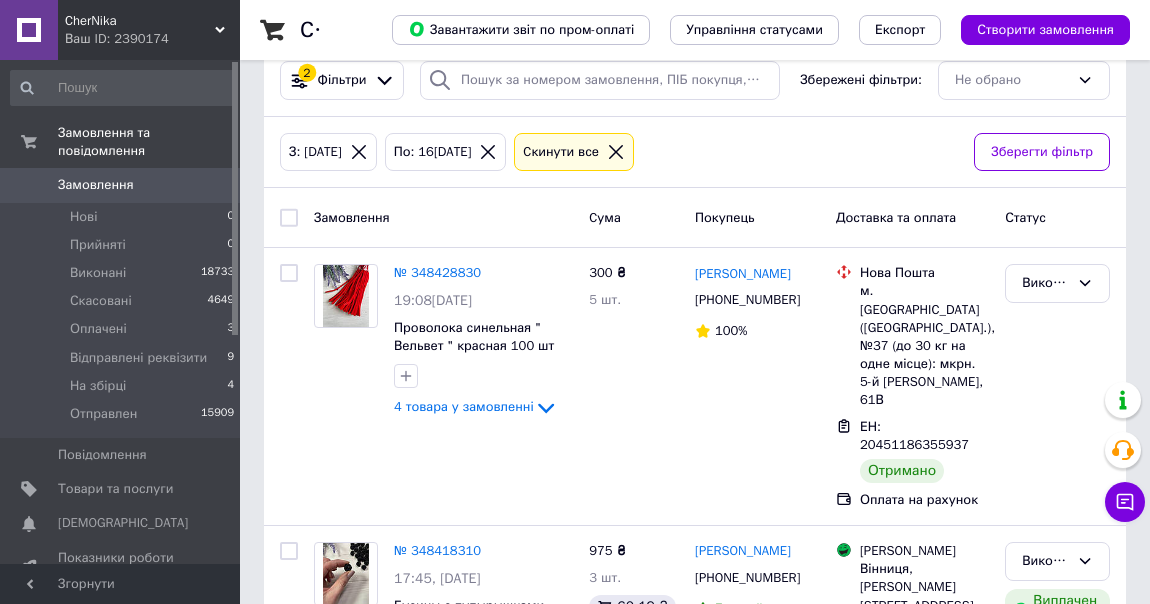 scroll, scrollTop: 0, scrollLeft: 0, axis: both 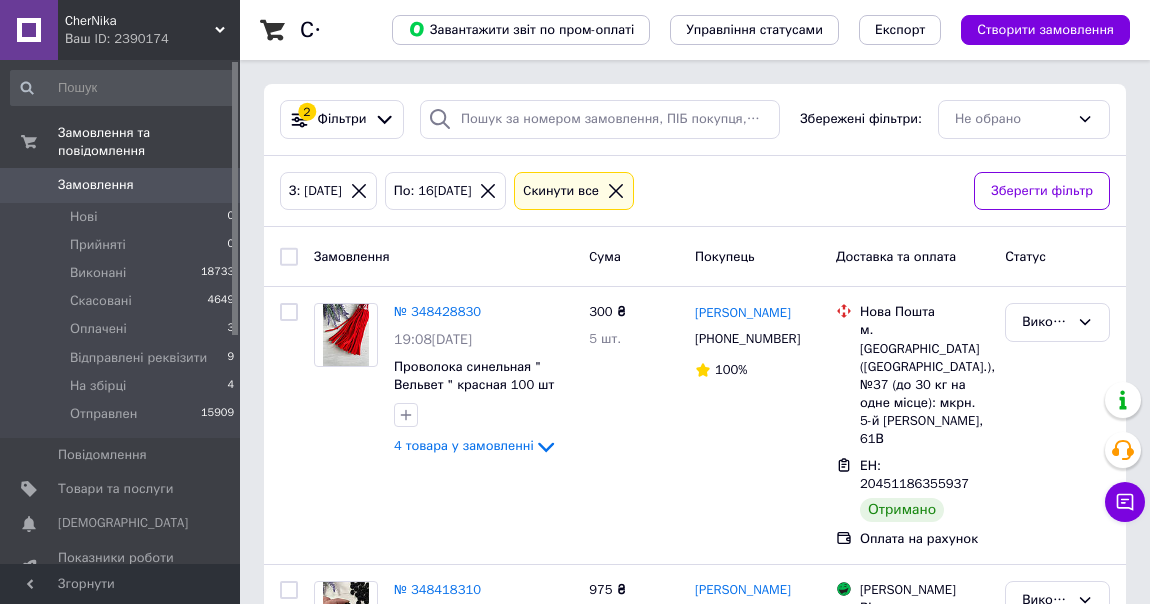 click on "Замовлення" at bounding box center (96, 185) 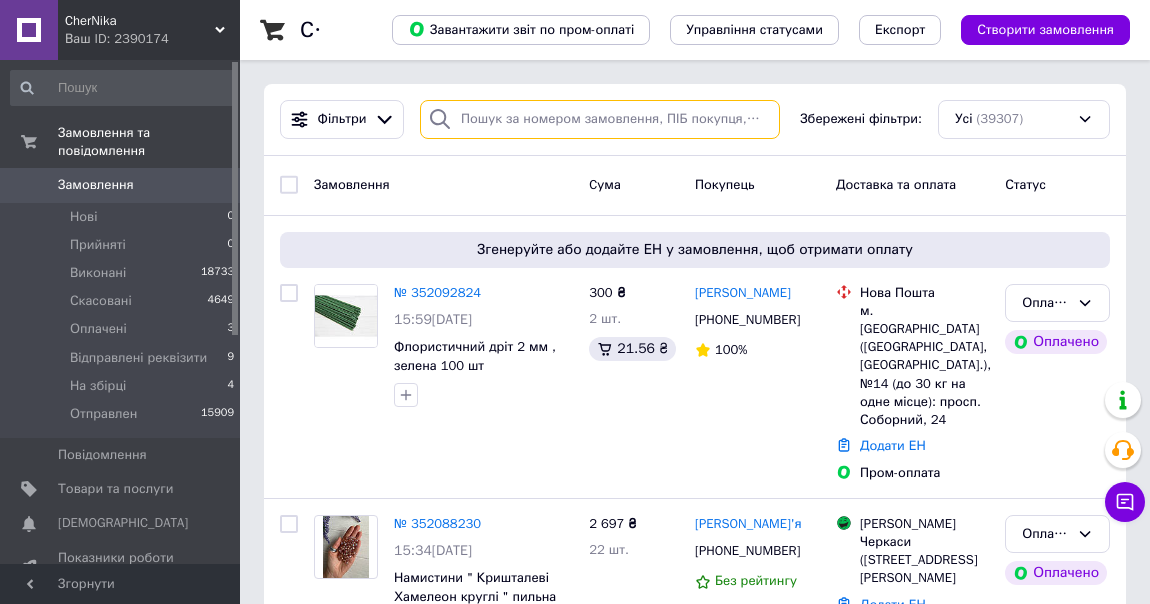 click at bounding box center [600, 119] 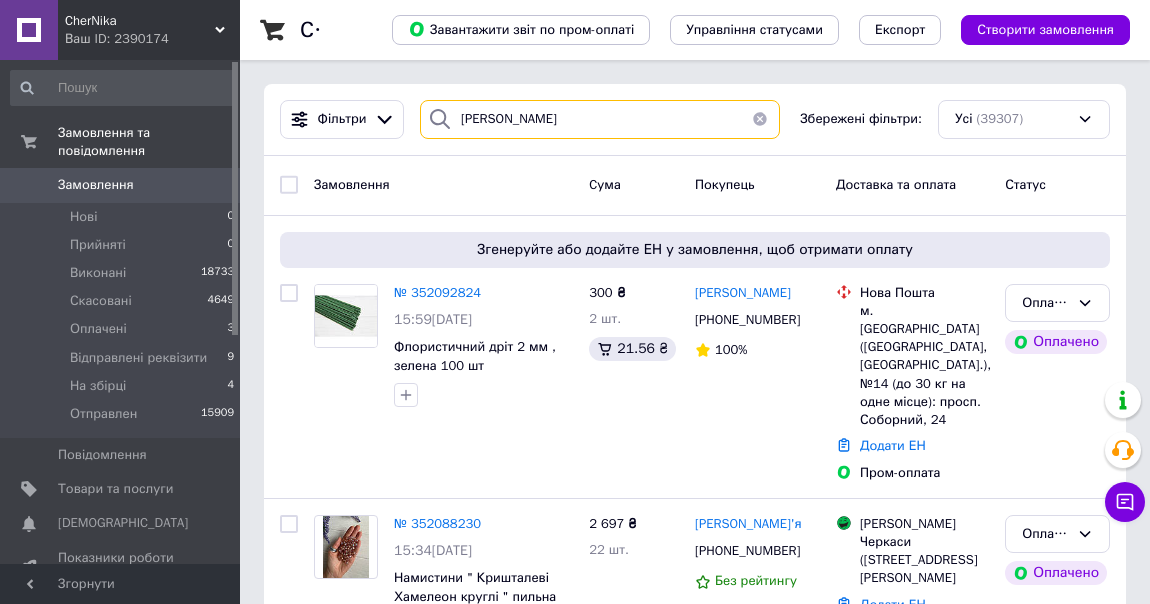 type on "гриценко" 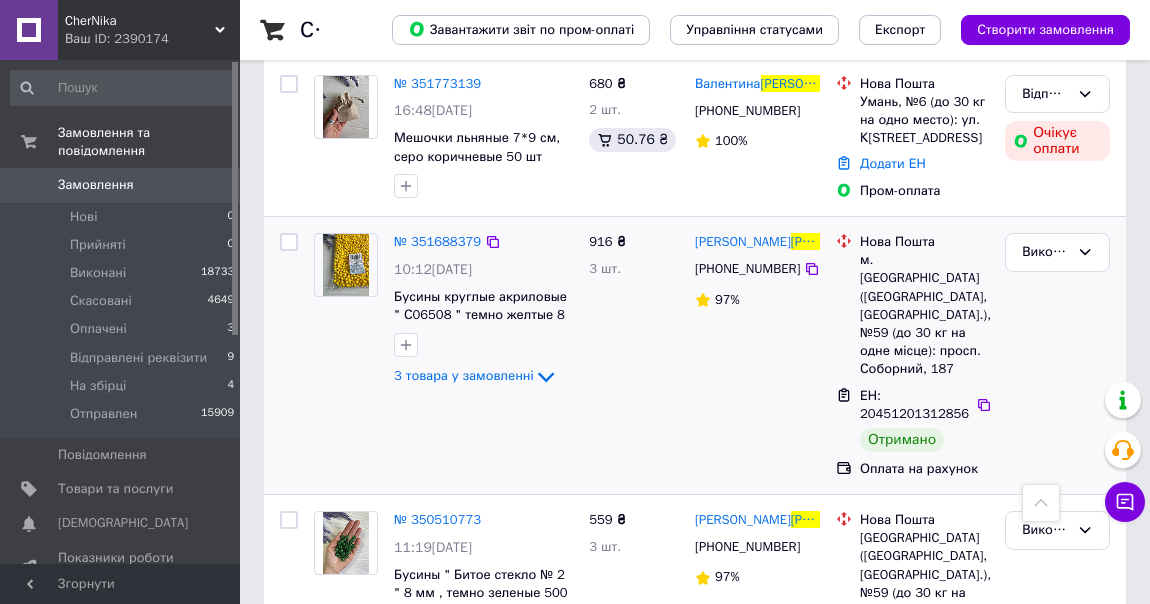 scroll, scrollTop: 0, scrollLeft: 0, axis: both 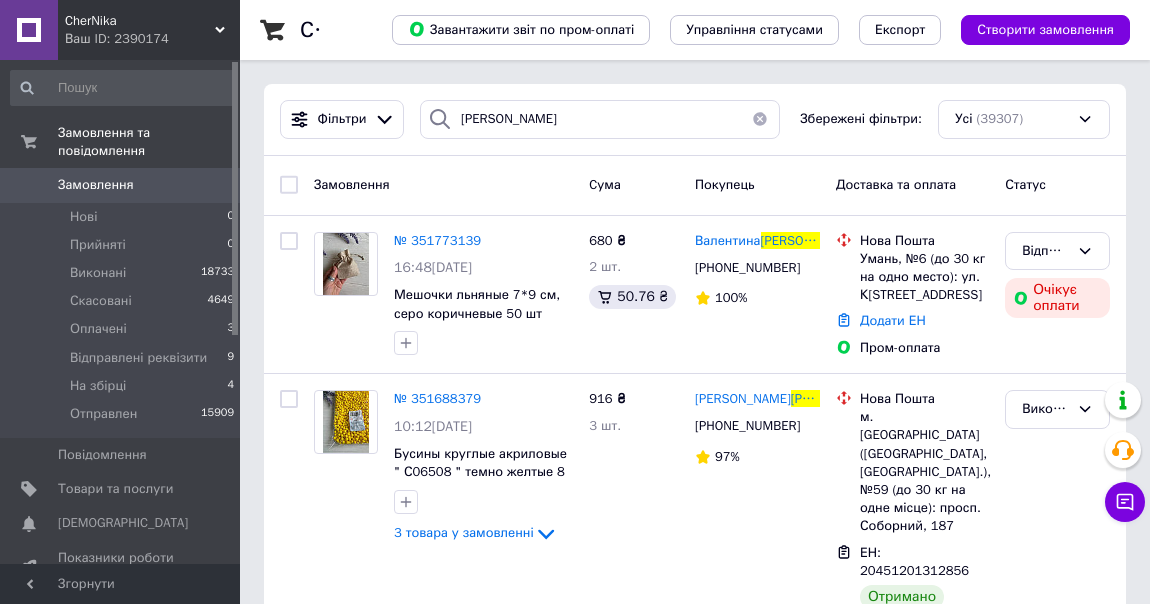 click on "Замовлення 0" at bounding box center [123, 185] 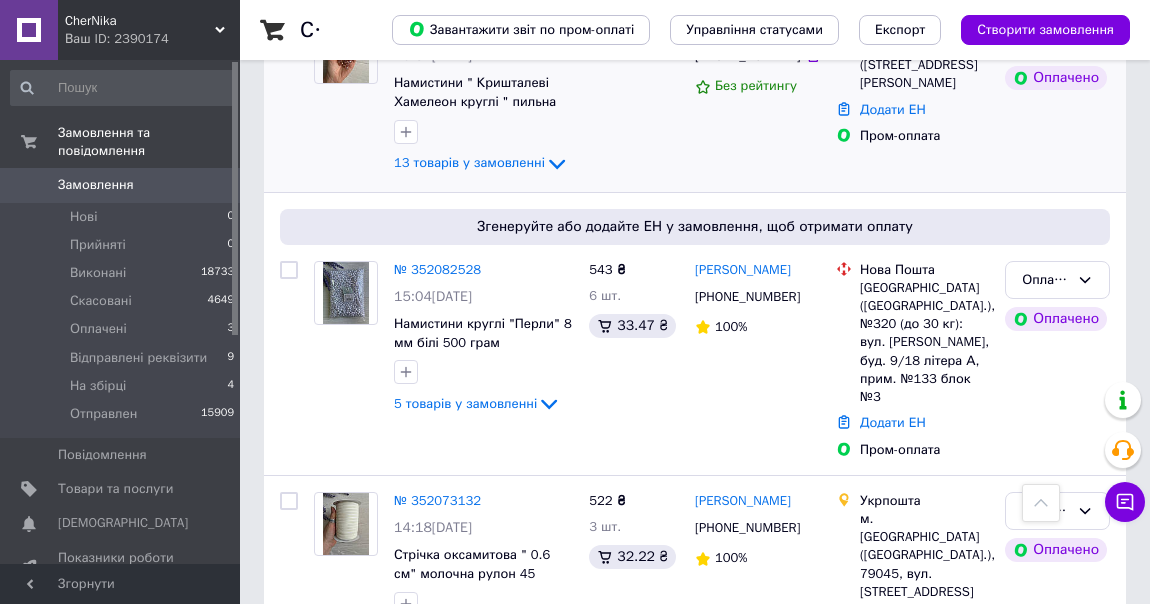 scroll, scrollTop: 545, scrollLeft: 0, axis: vertical 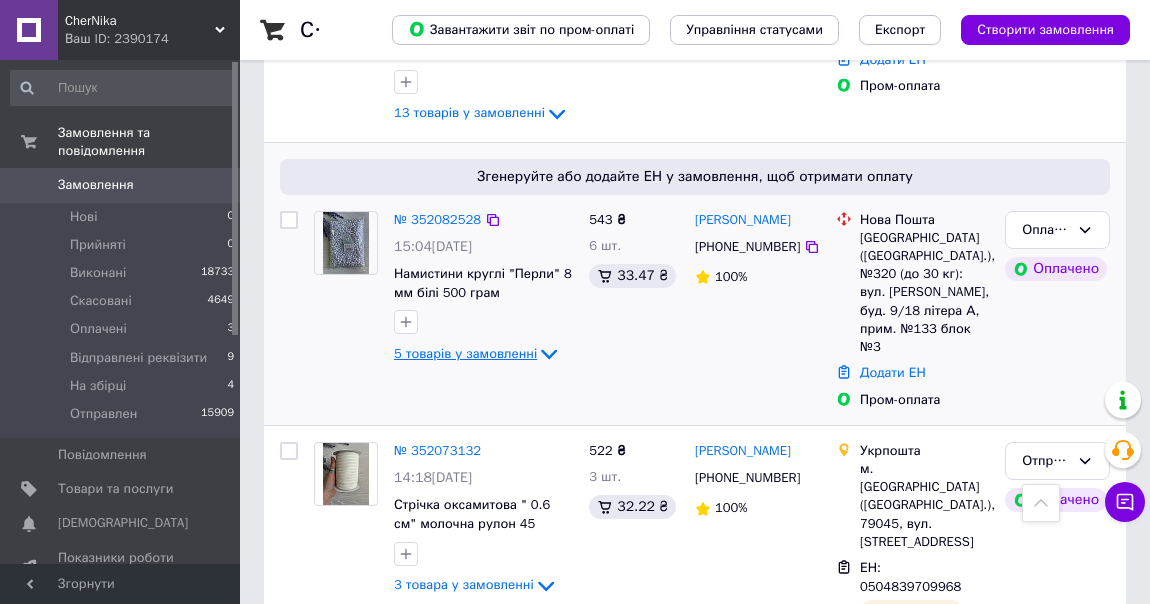 click on "5 товарів у замовленні" at bounding box center (465, 353) 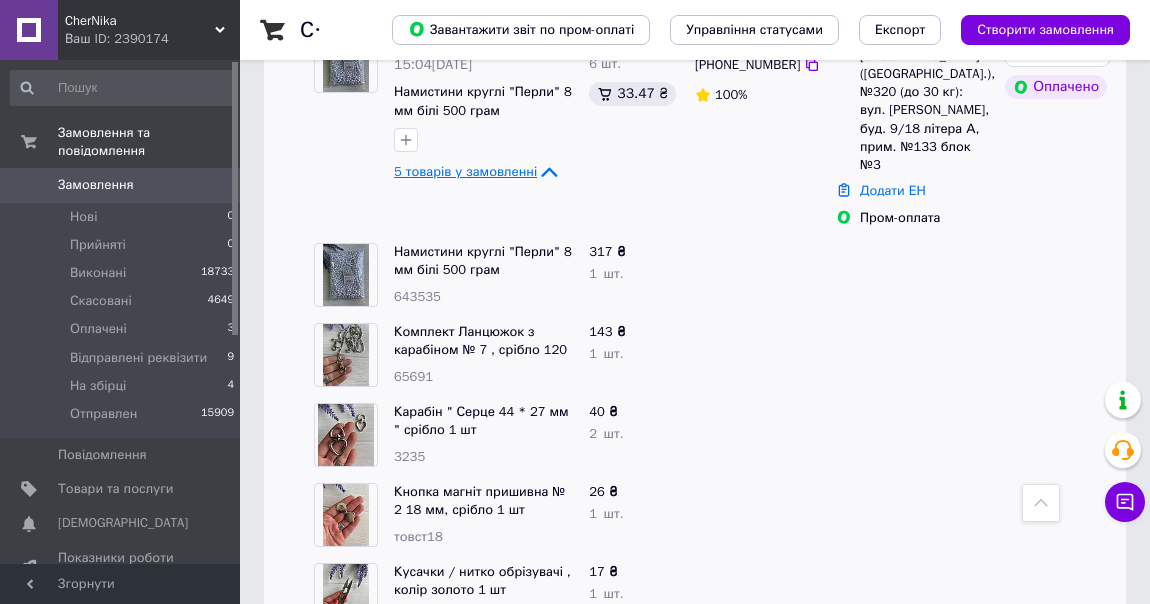 scroll, scrollTop: 545, scrollLeft: 0, axis: vertical 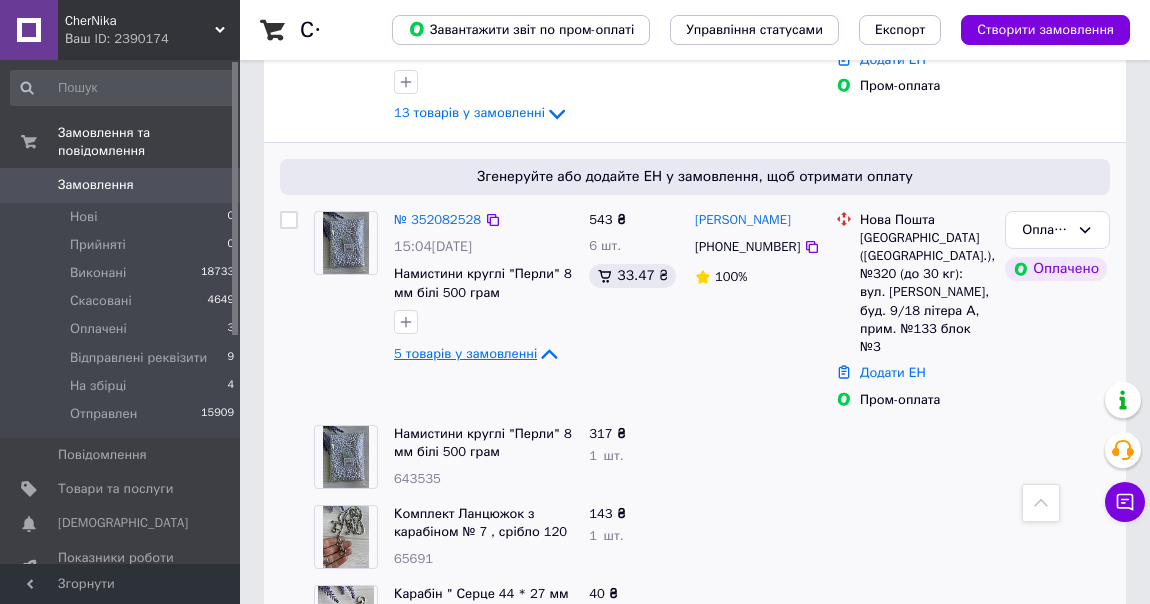 click on "5 товарів у замовленні" at bounding box center (465, 353) 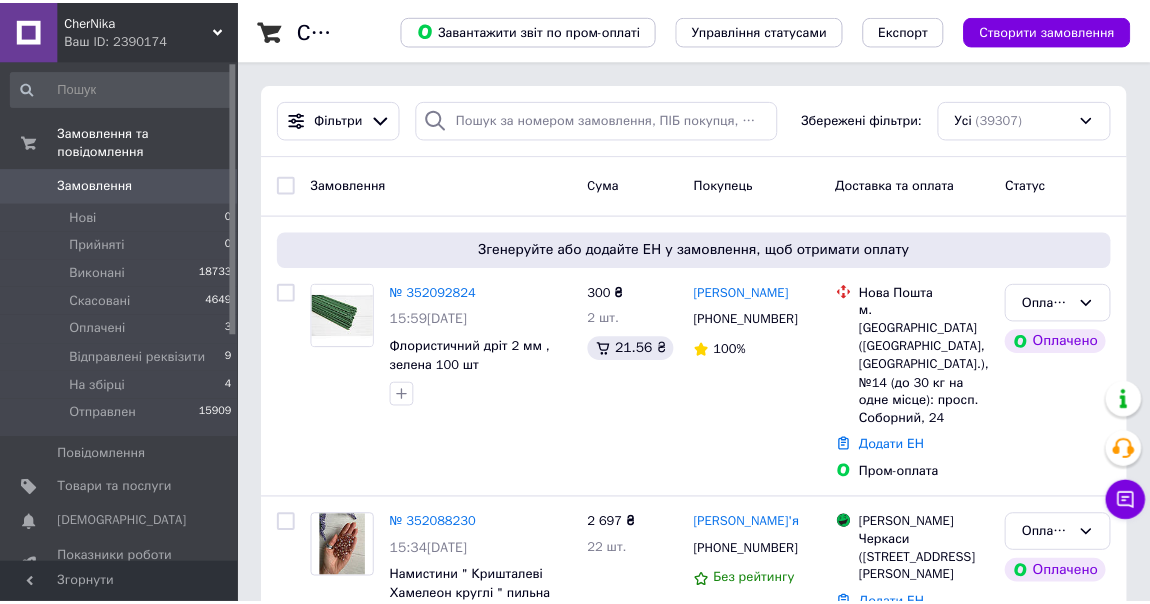 scroll, scrollTop: 0, scrollLeft: 0, axis: both 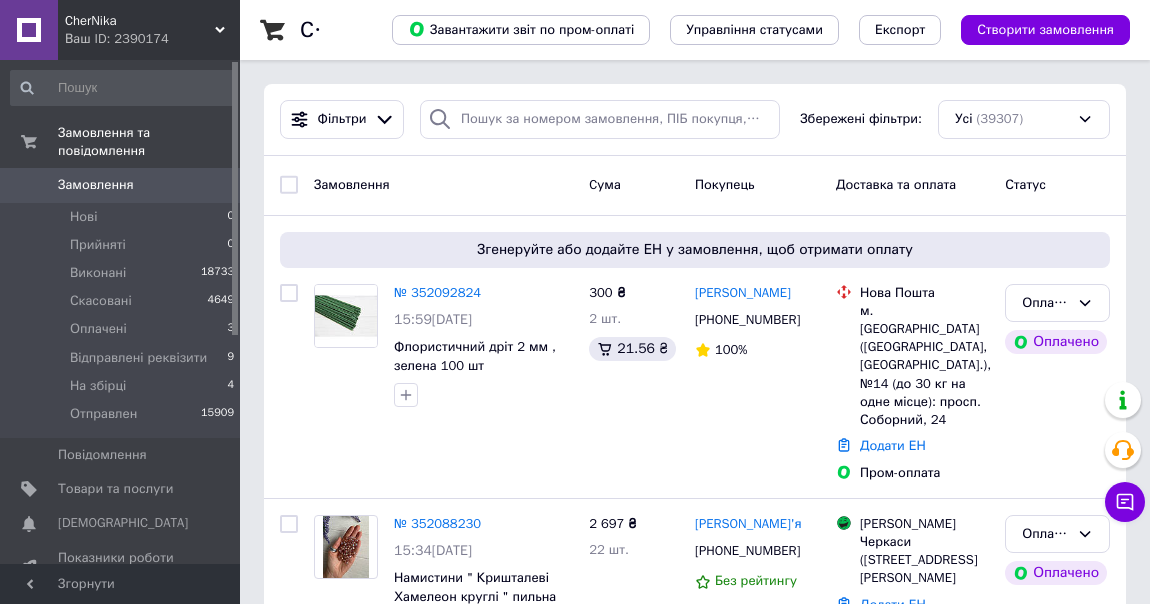 click on "Замовлення" at bounding box center [96, 185] 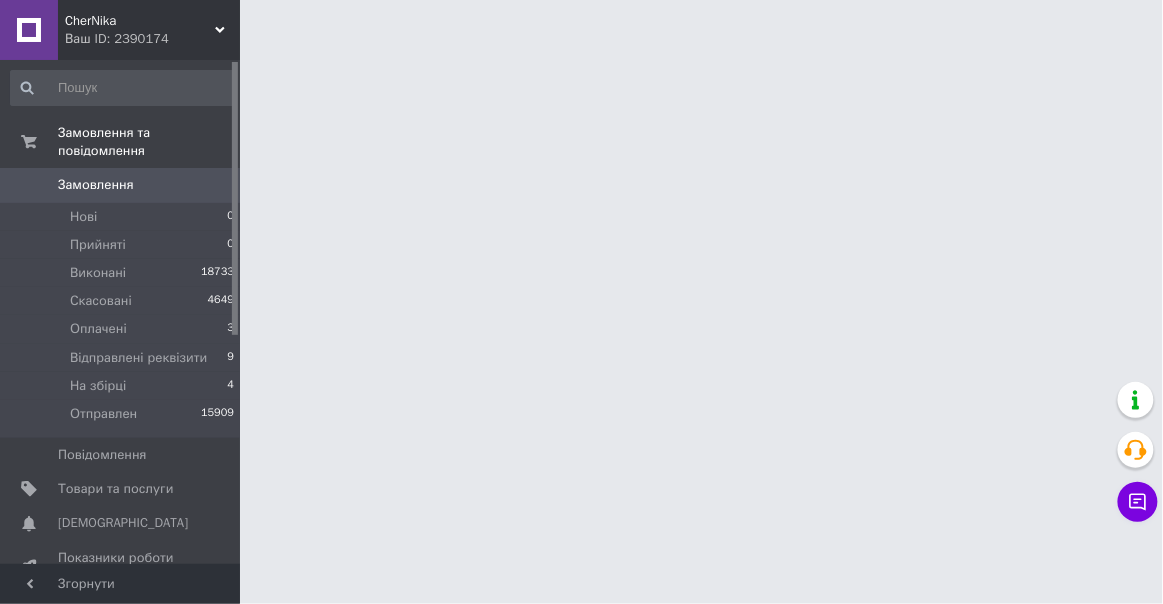 click on "Замовлення" at bounding box center (96, 185) 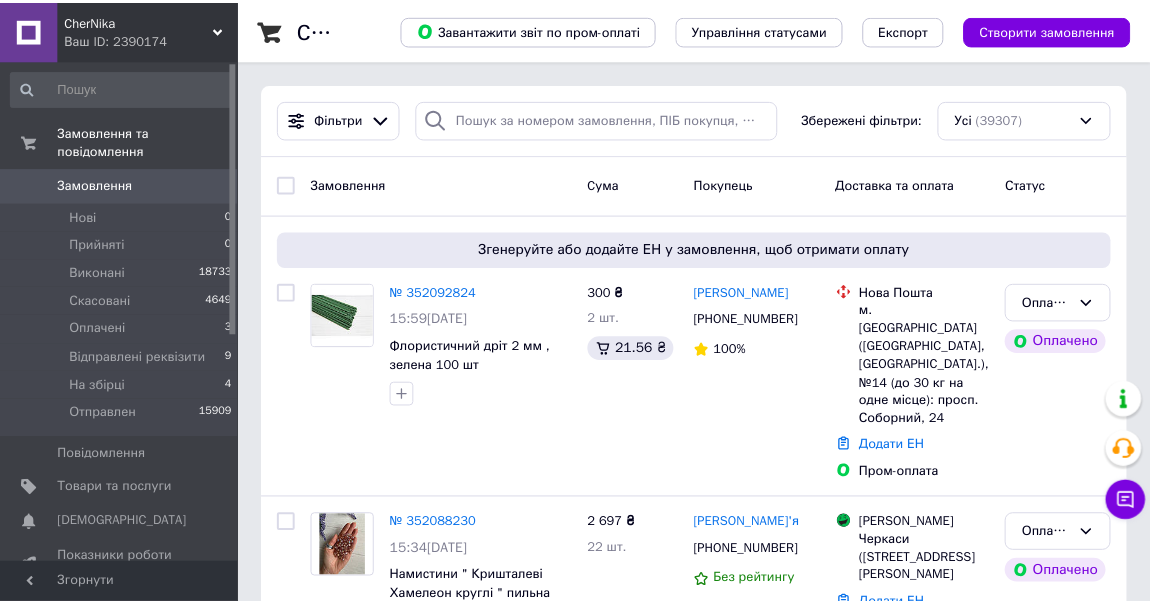 scroll, scrollTop: 0, scrollLeft: 0, axis: both 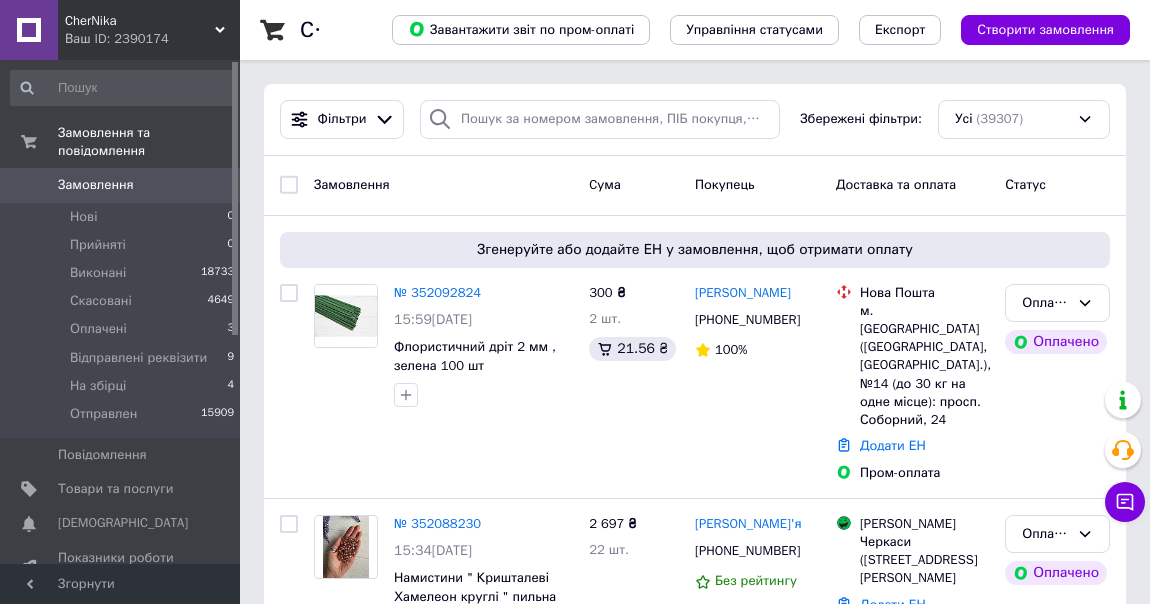 click on "Замовлення" at bounding box center (96, 185) 